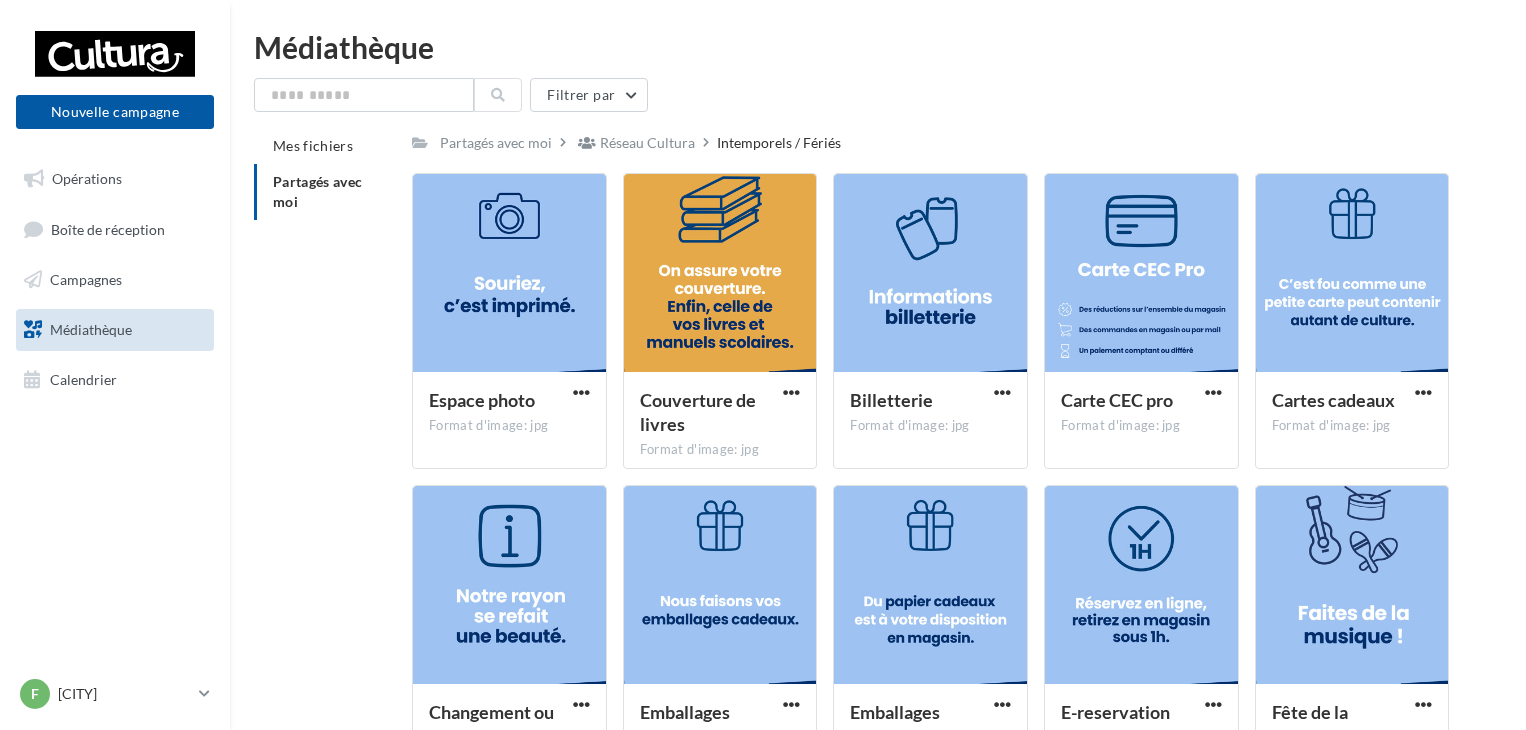 scroll, scrollTop: 0, scrollLeft: 0, axis: both 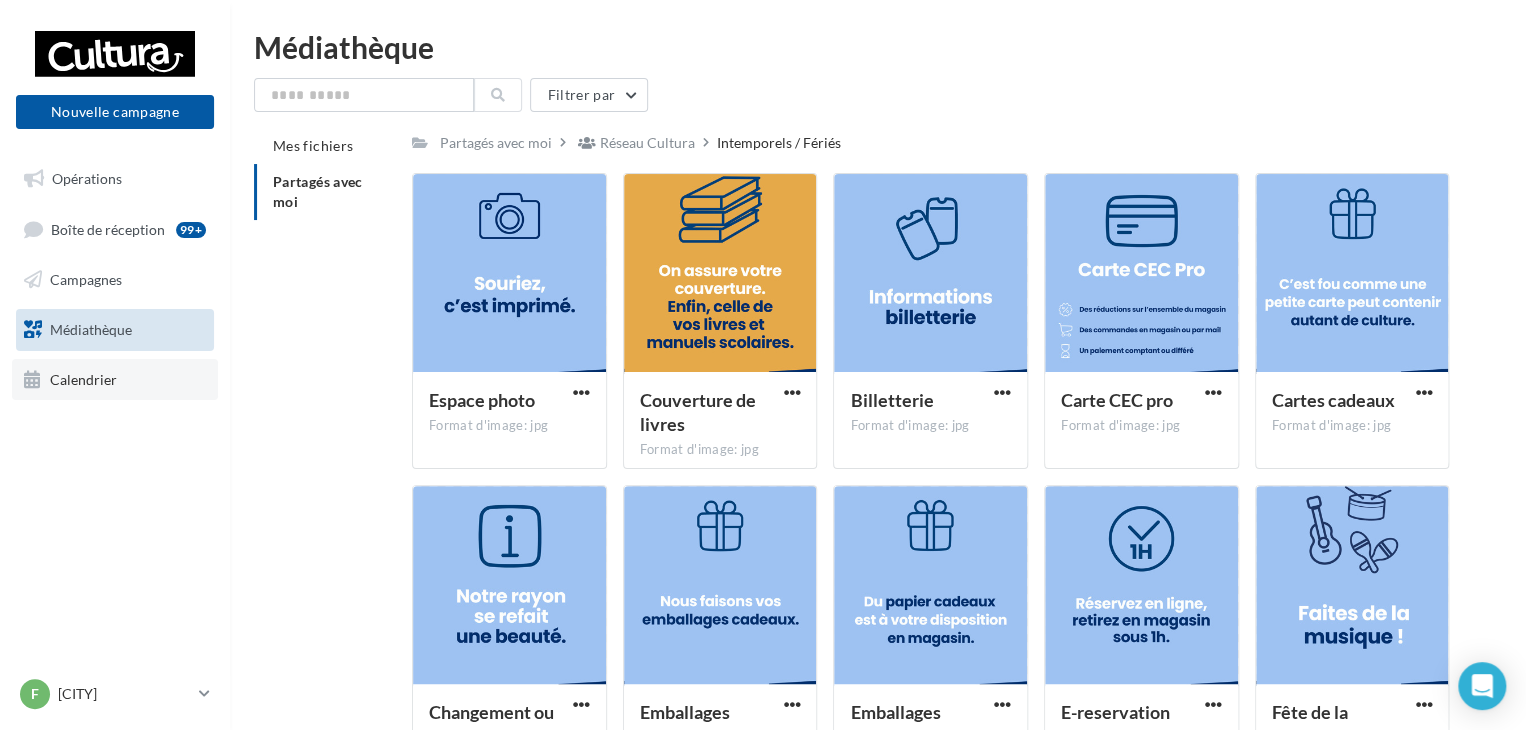 click on "Calendrier" at bounding box center (83, 378) 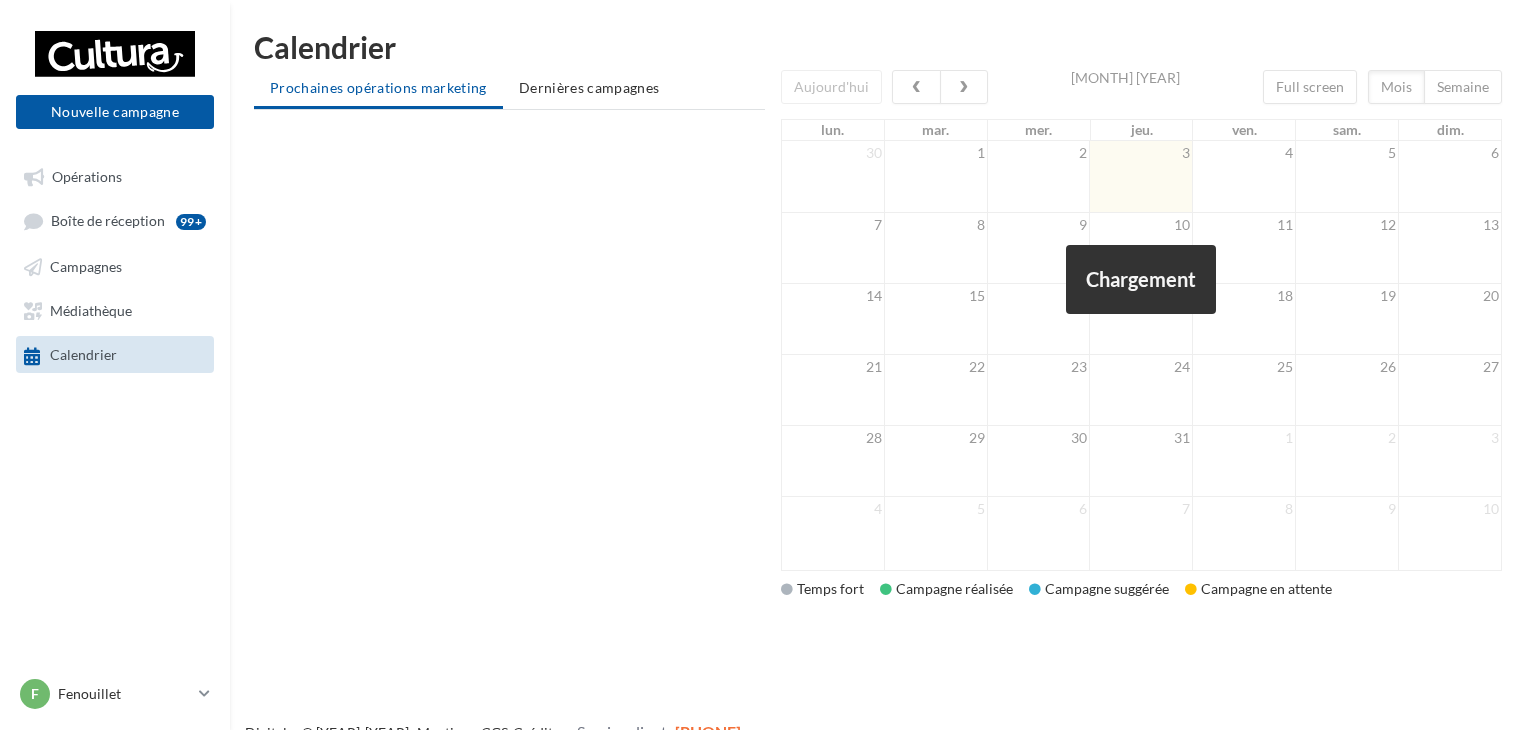 scroll, scrollTop: 0, scrollLeft: 0, axis: both 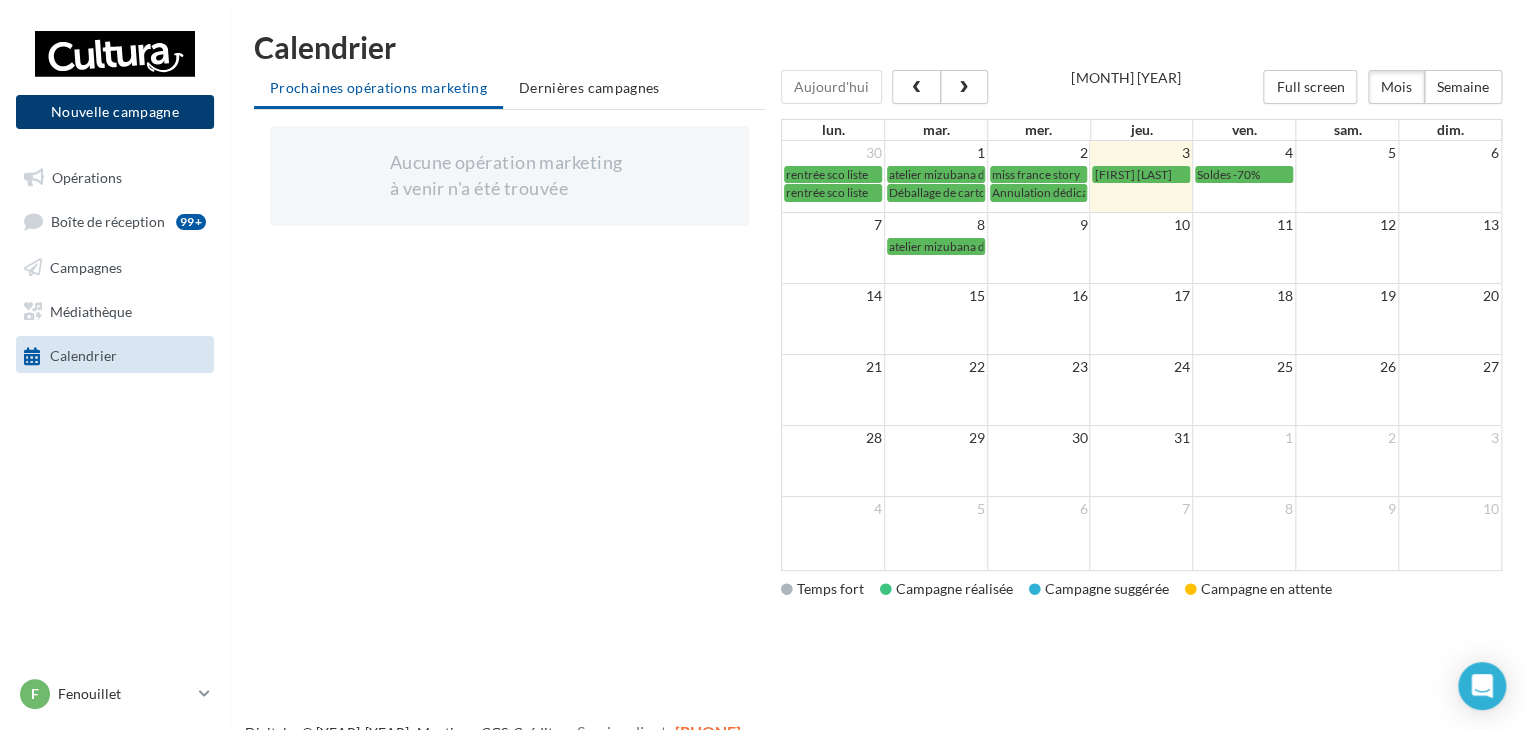 click on "Nouvelle campagne" at bounding box center (115, 112) 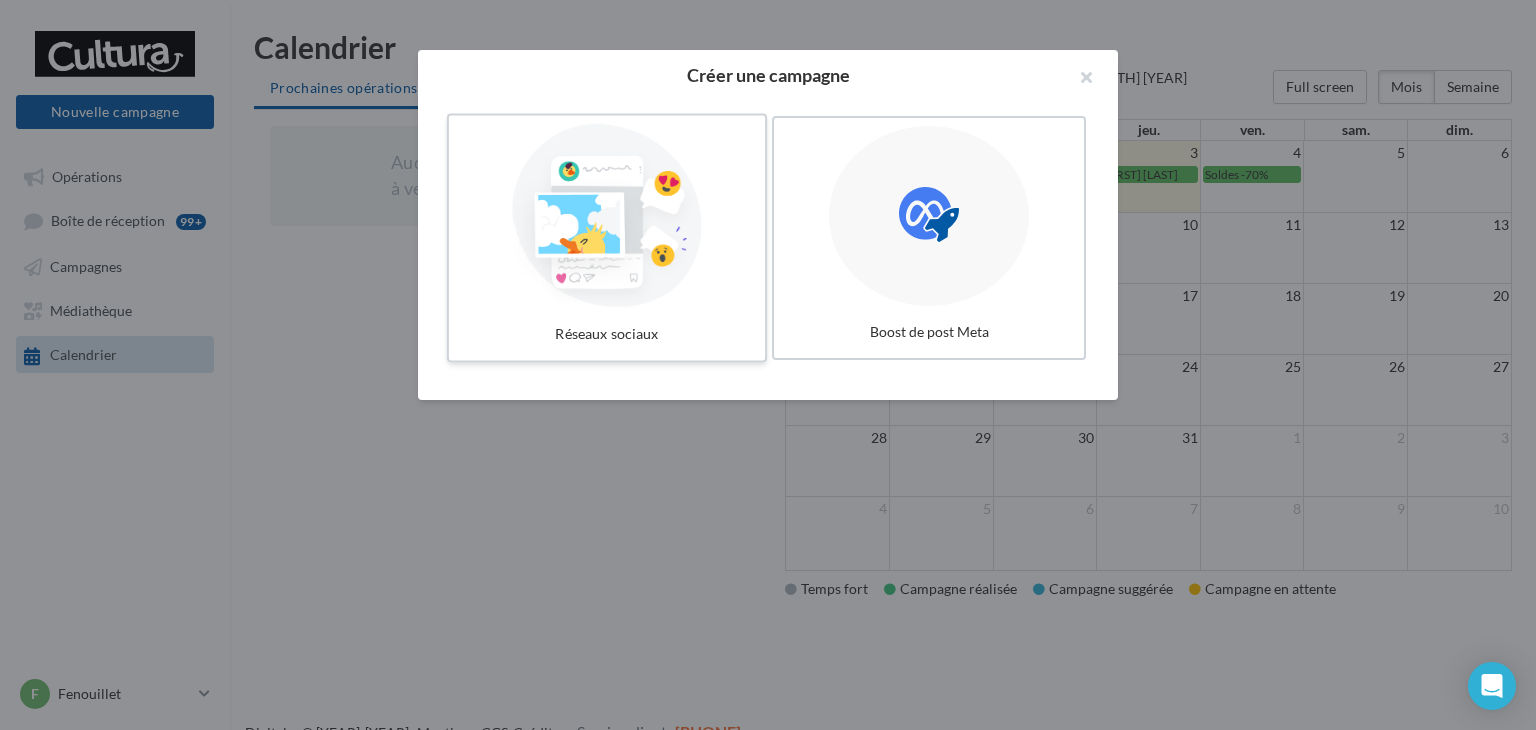 click at bounding box center (607, 216) 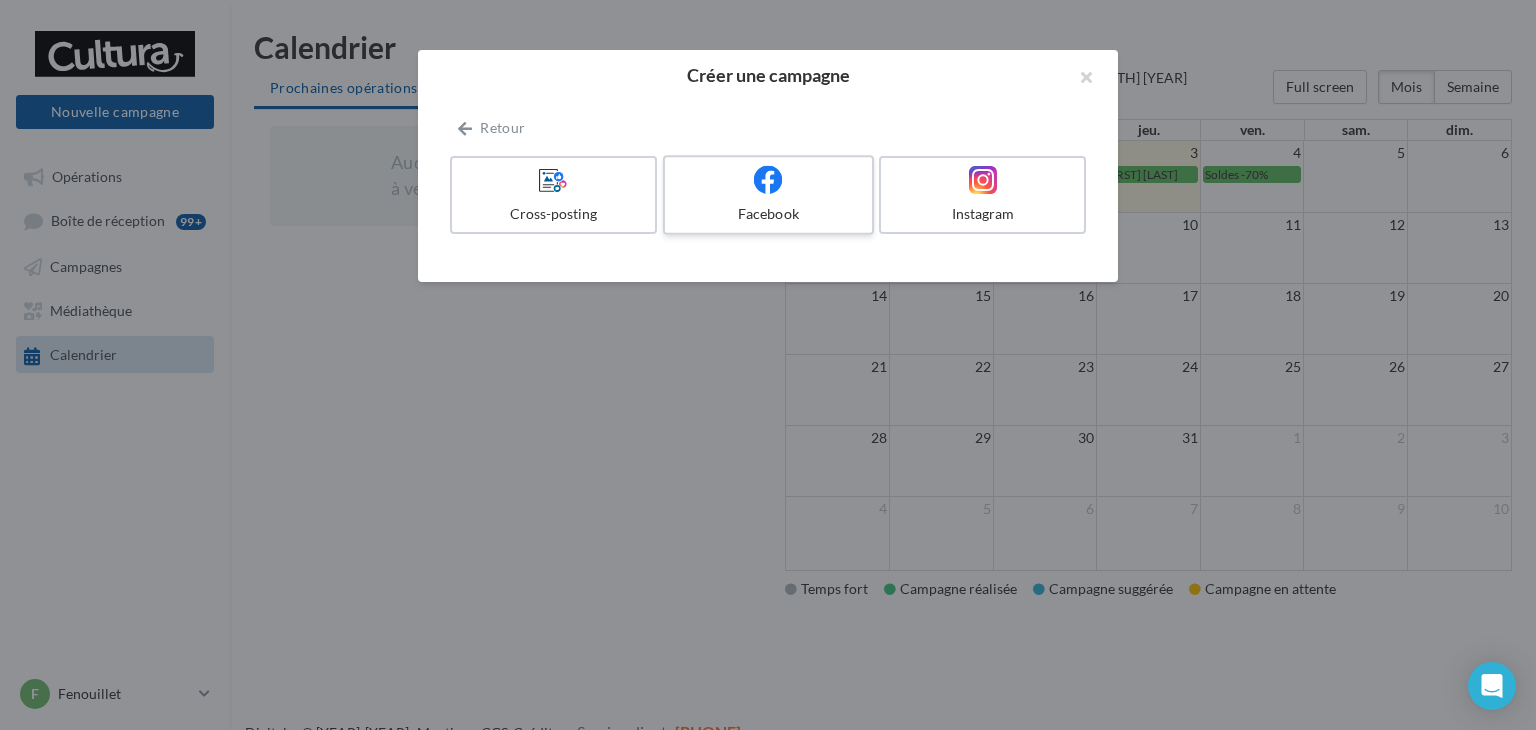 click on "Facebook" at bounding box center (768, 214) 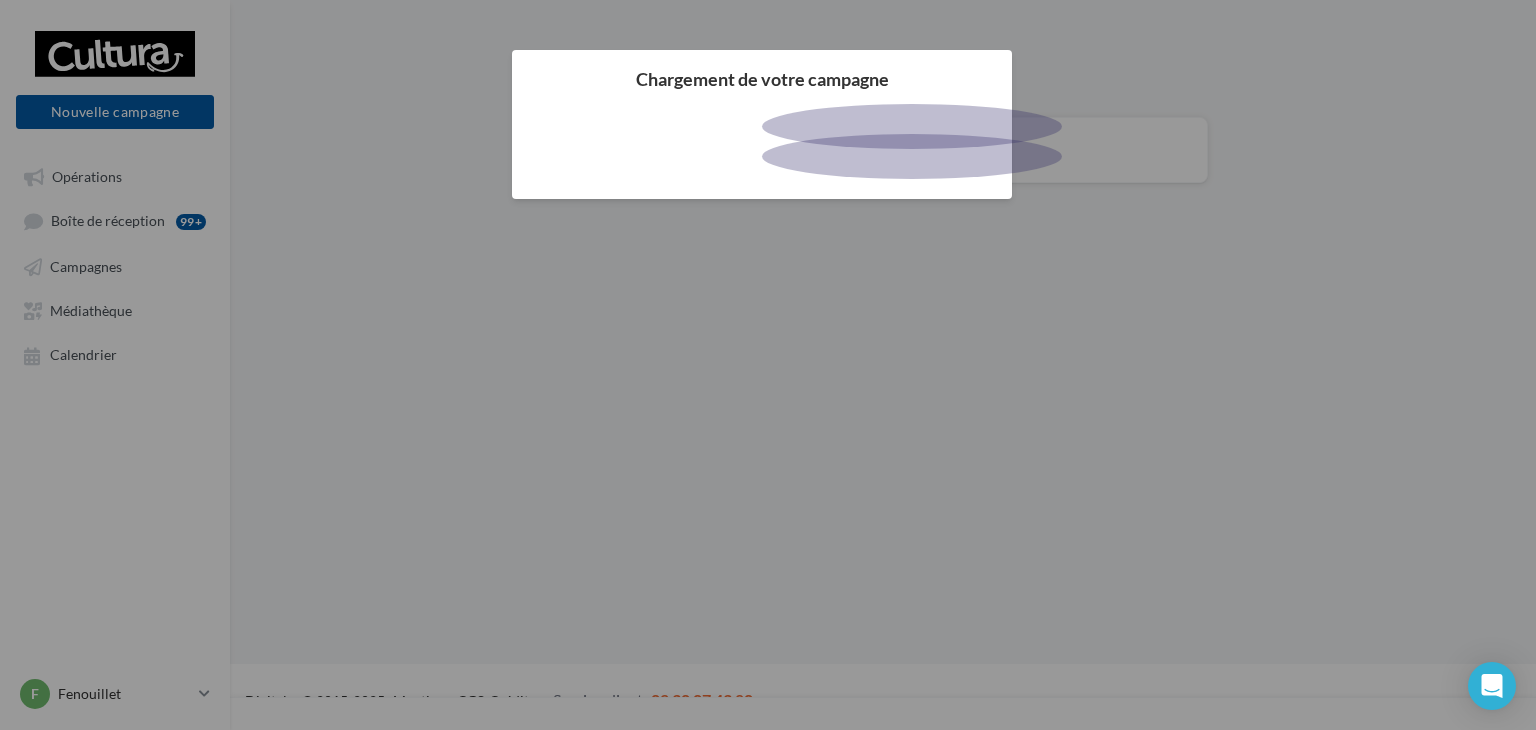 scroll, scrollTop: 0, scrollLeft: 0, axis: both 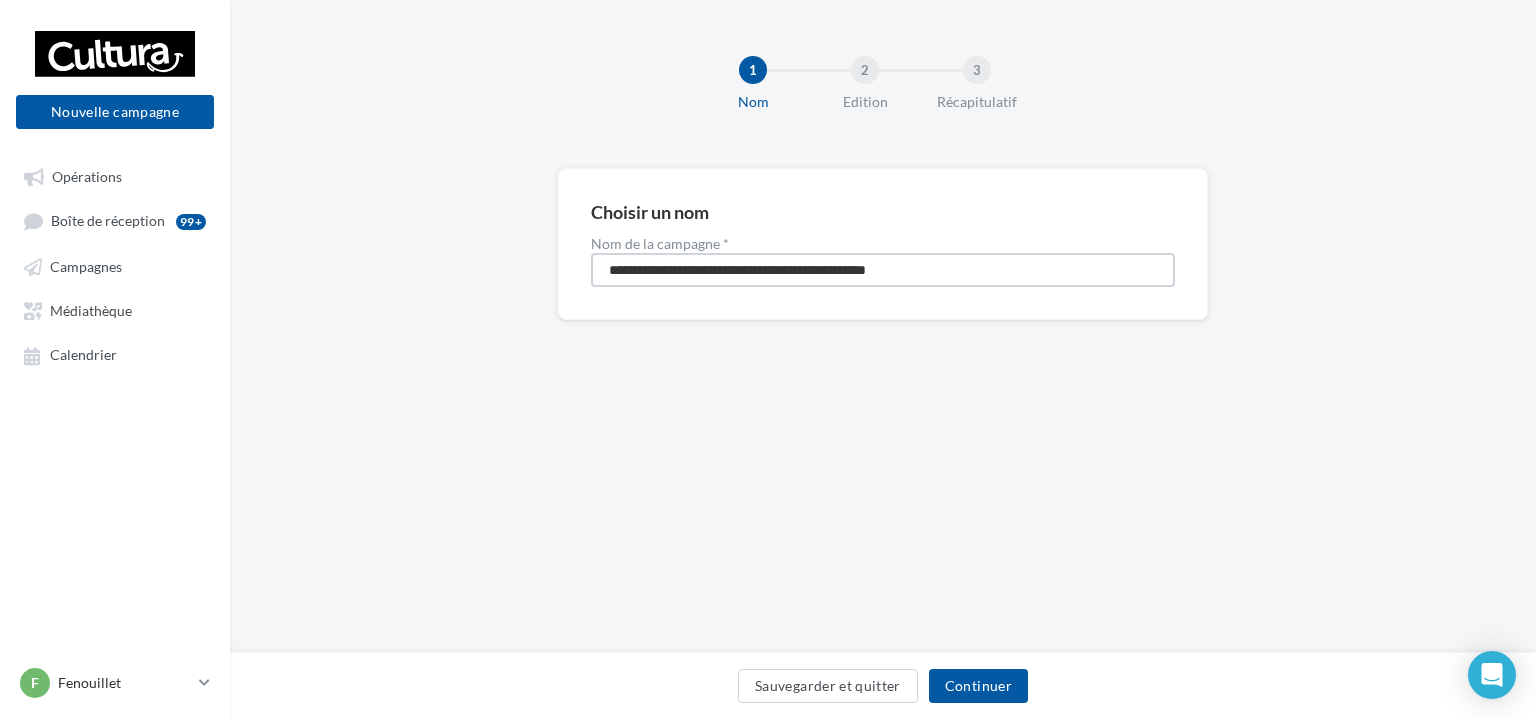 drag, startPoint x: 980, startPoint y: 264, endPoint x: 558, endPoint y: 278, distance: 422.23218 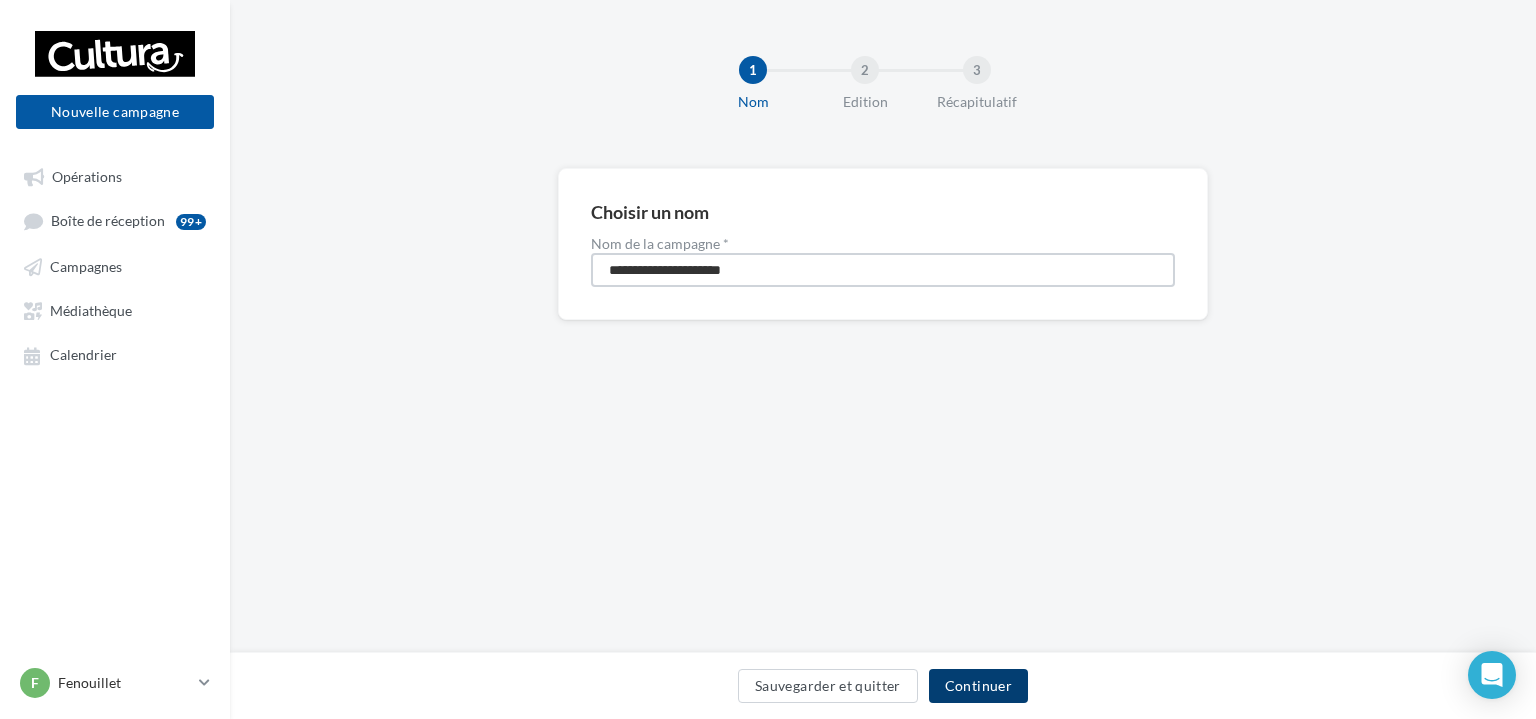type on "**********" 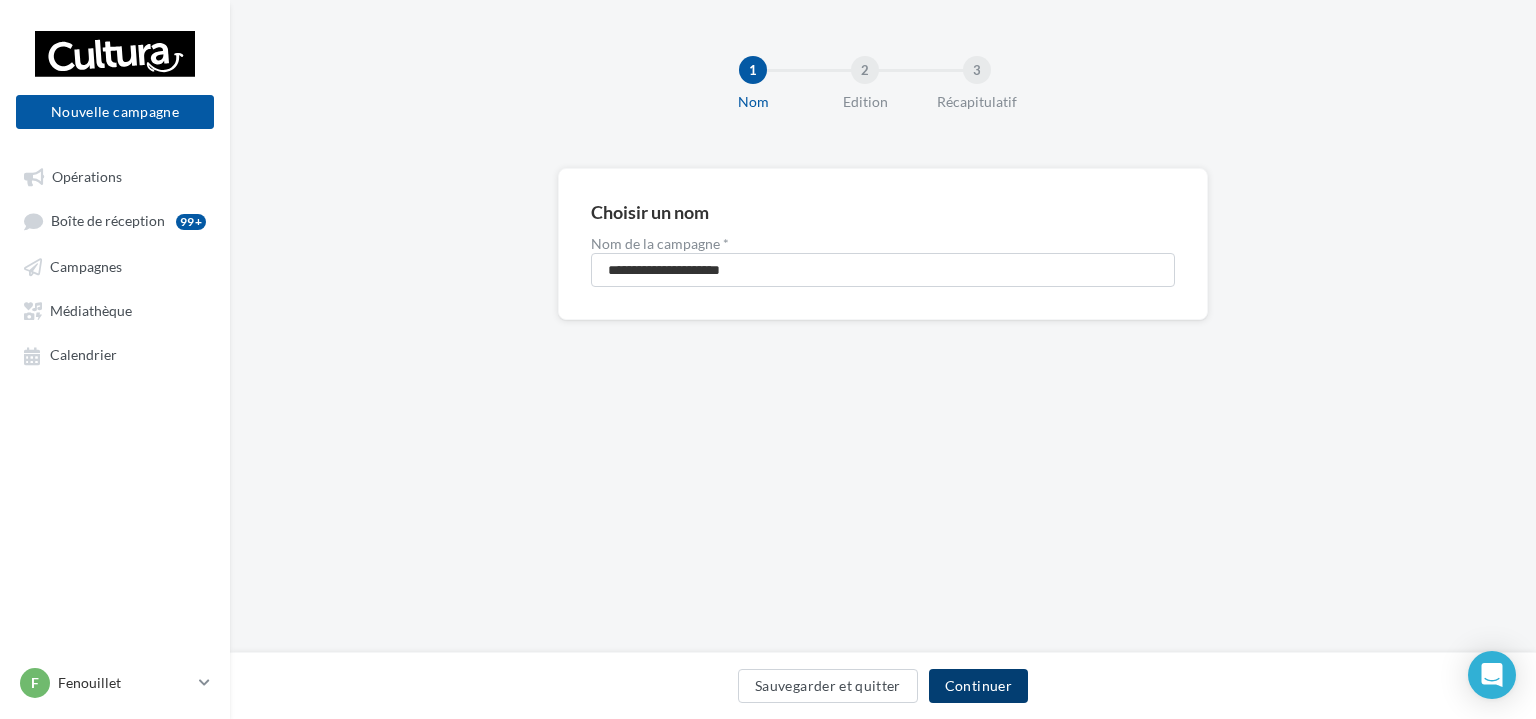 click on "Continuer" at bounding box center (978, 686) 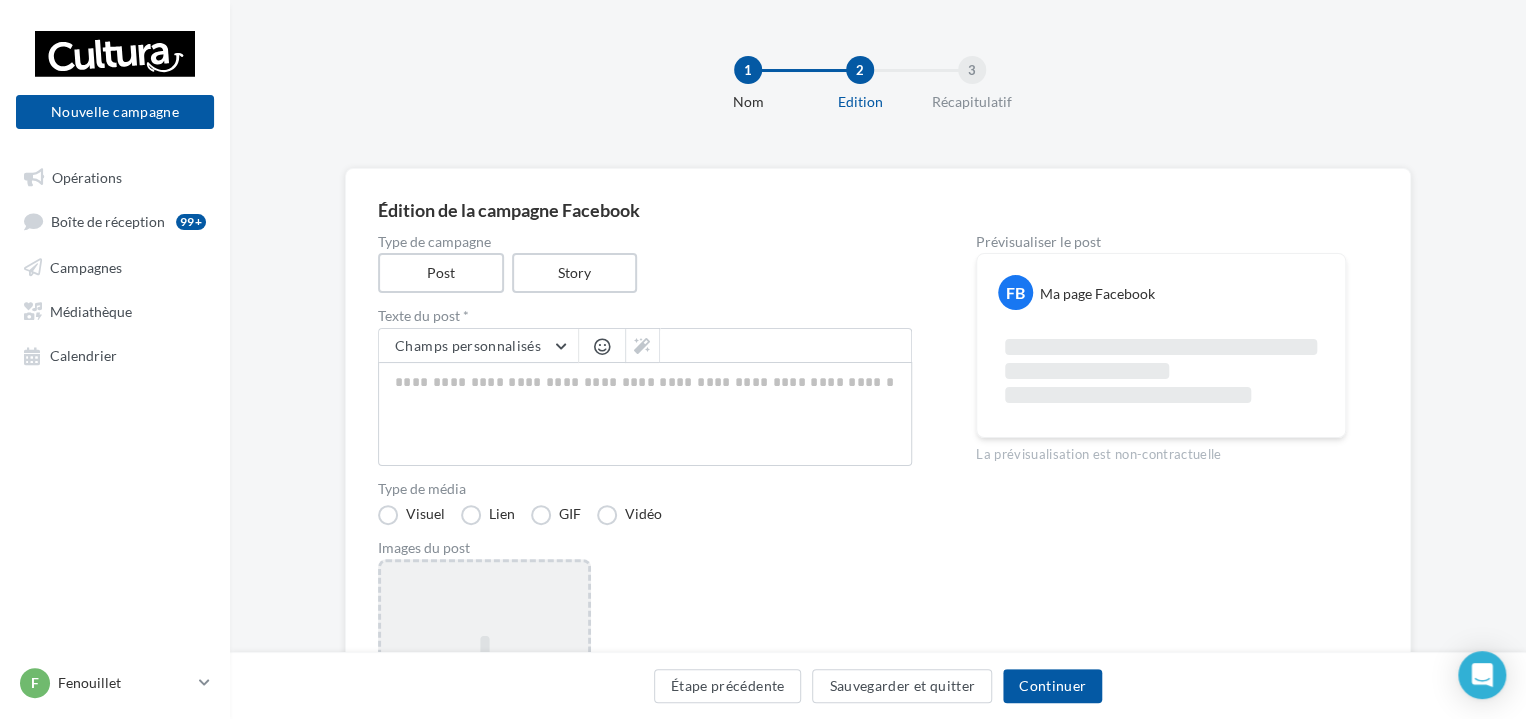 click on "Ajouter une image     Format: png, jpg" at bounding box center (484, 689) 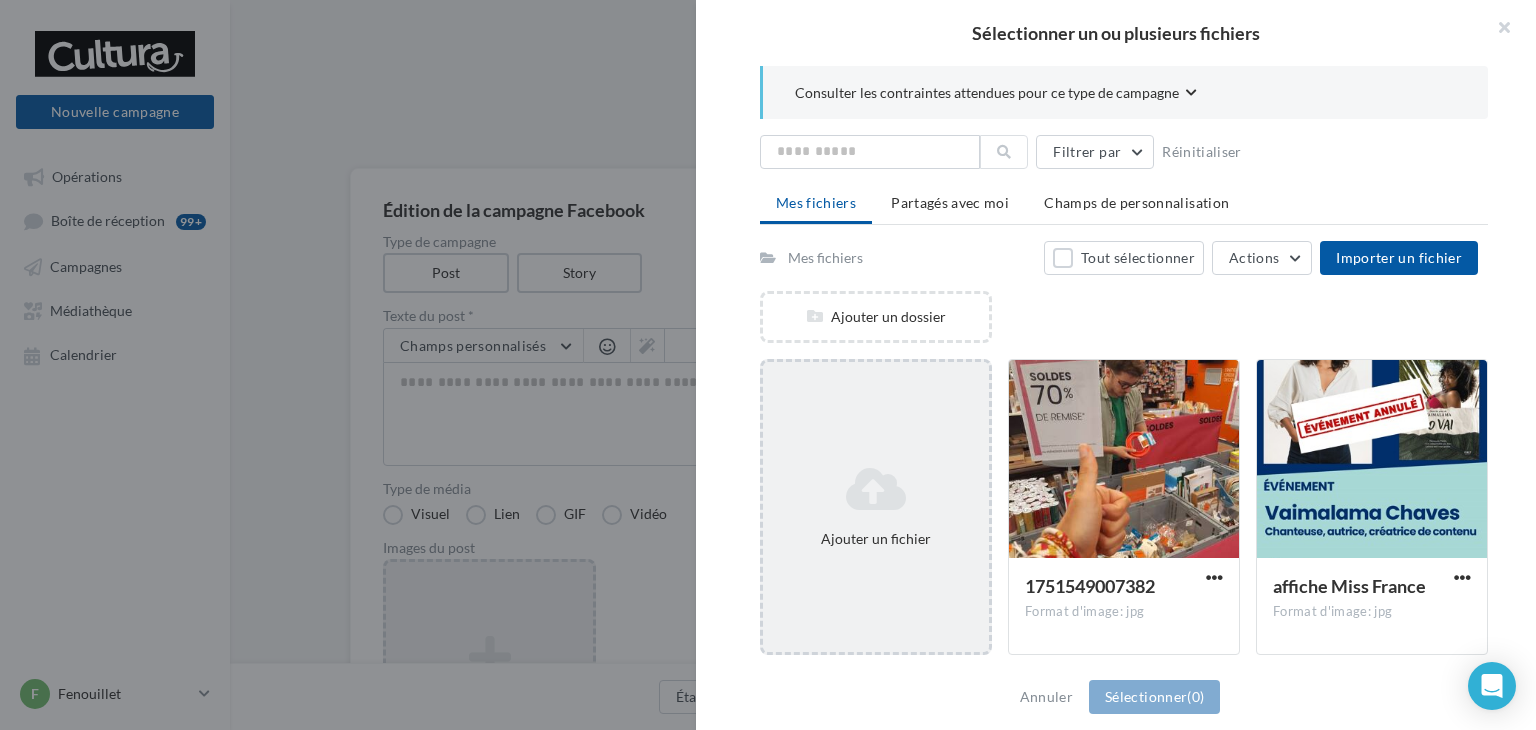 click on "Ajouter un fichier" at bounding box center (876, 507) 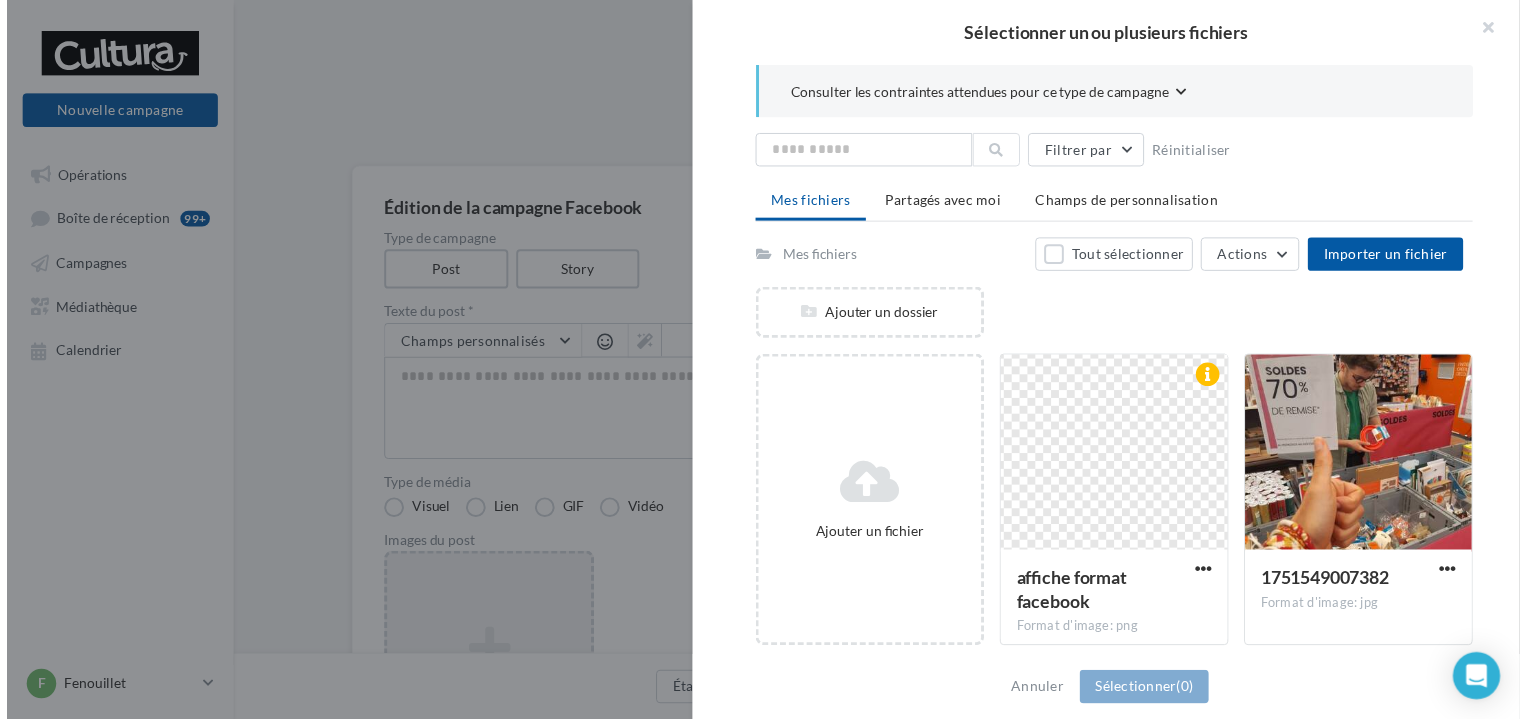 scroll, scrollTop: 316, scrollLeft: 0, axis: vertical 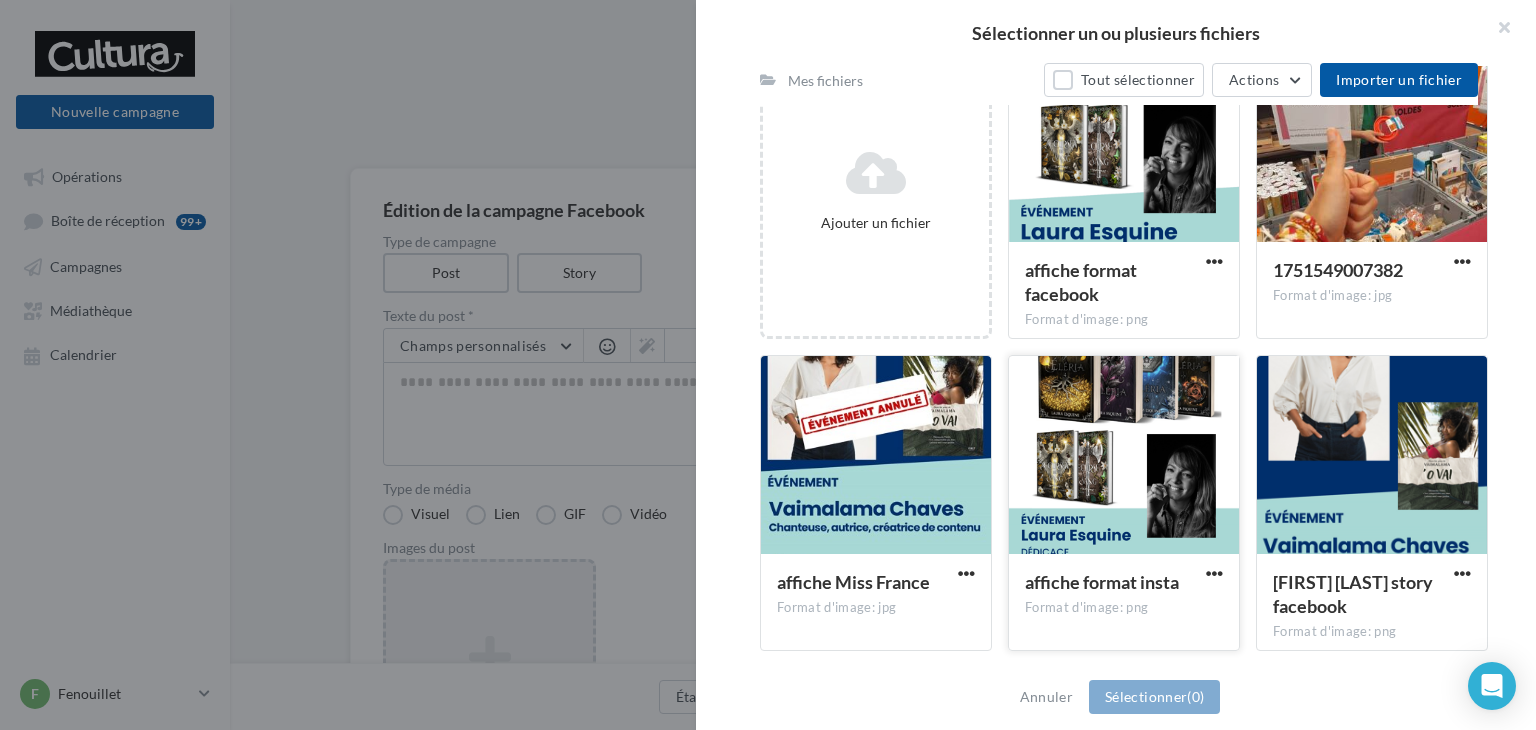 click at bounding box center (1124, 144) 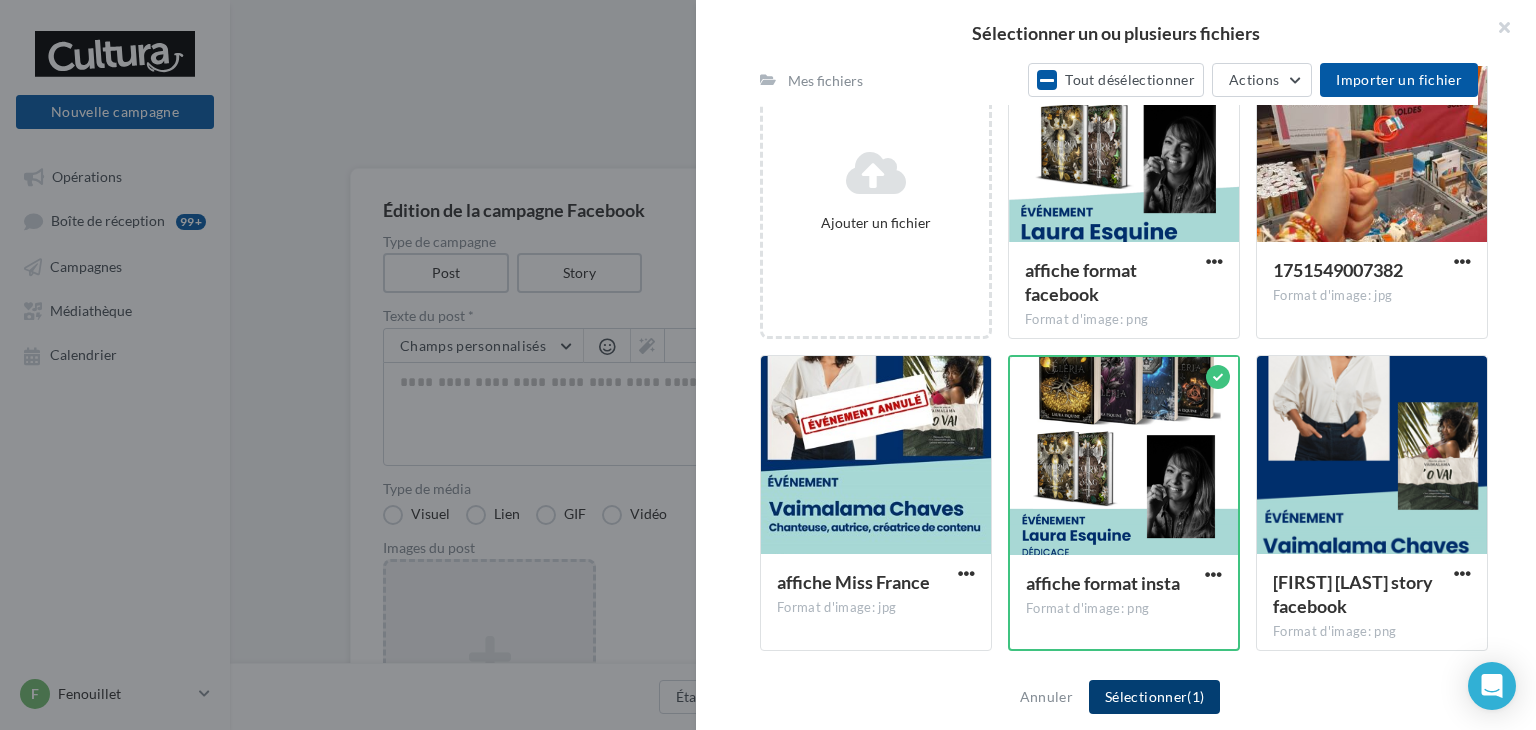 click on "(1)" at bounding box center (1195, 696) 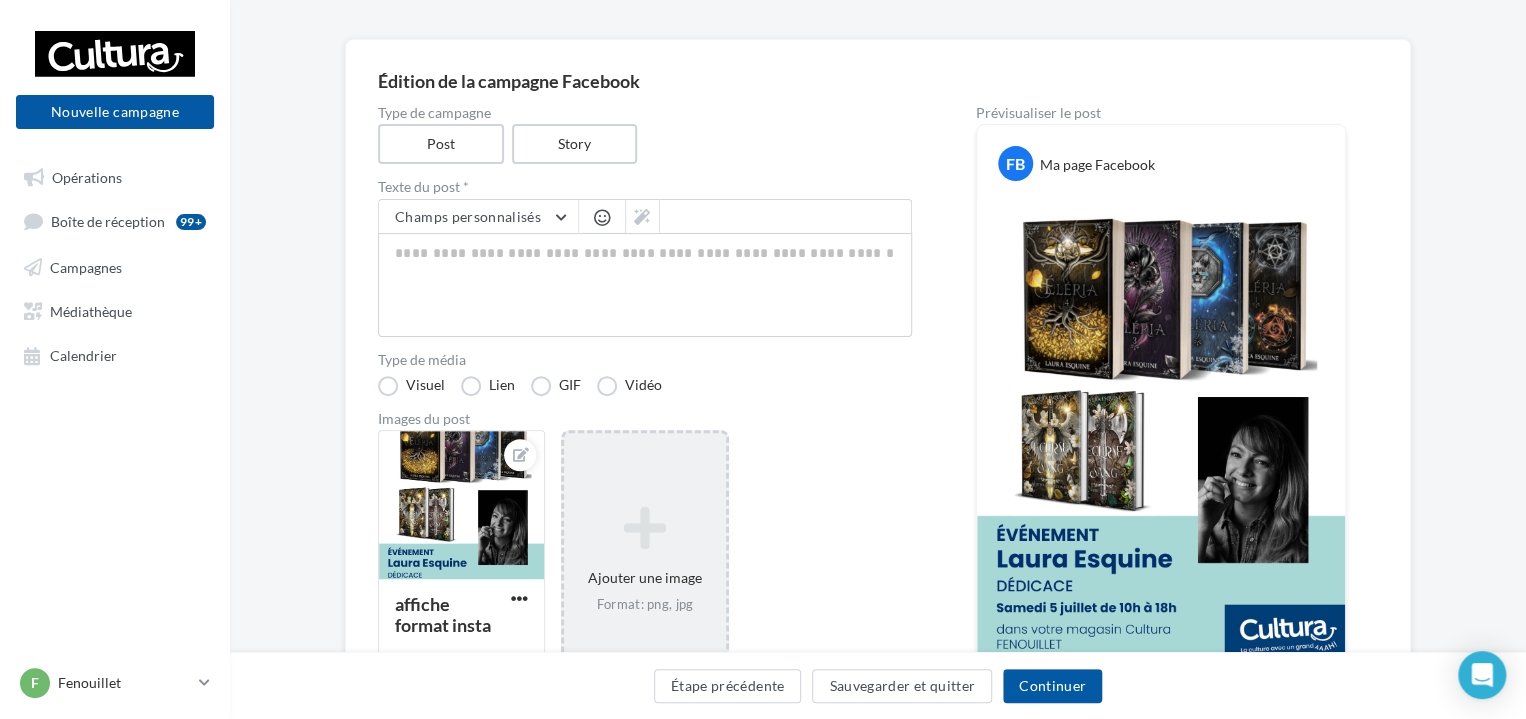 scroll, scrollTop: 265, scrollLeft: 0, axis: vertical 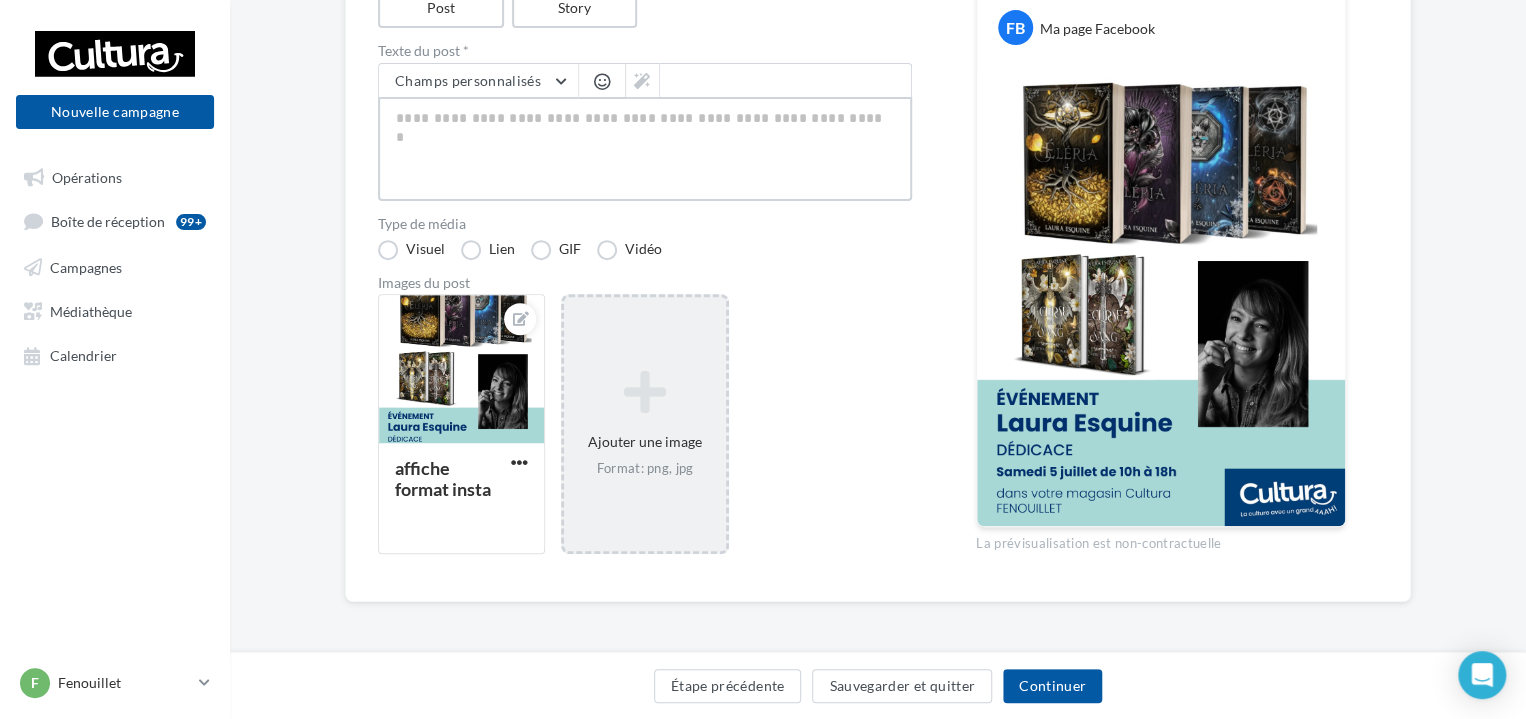click at bounding box center (645, 149) 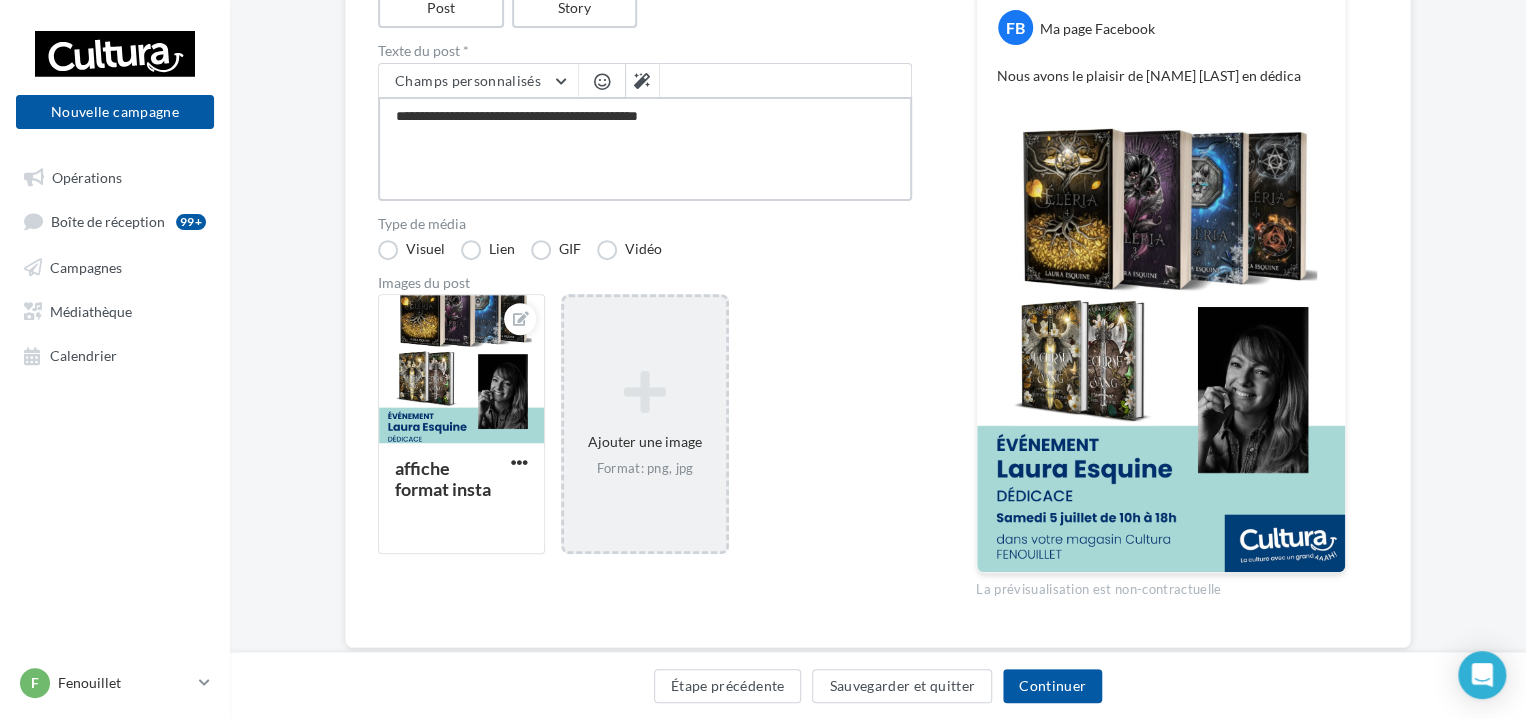 click on "**********" at bounding box center [645, 149] 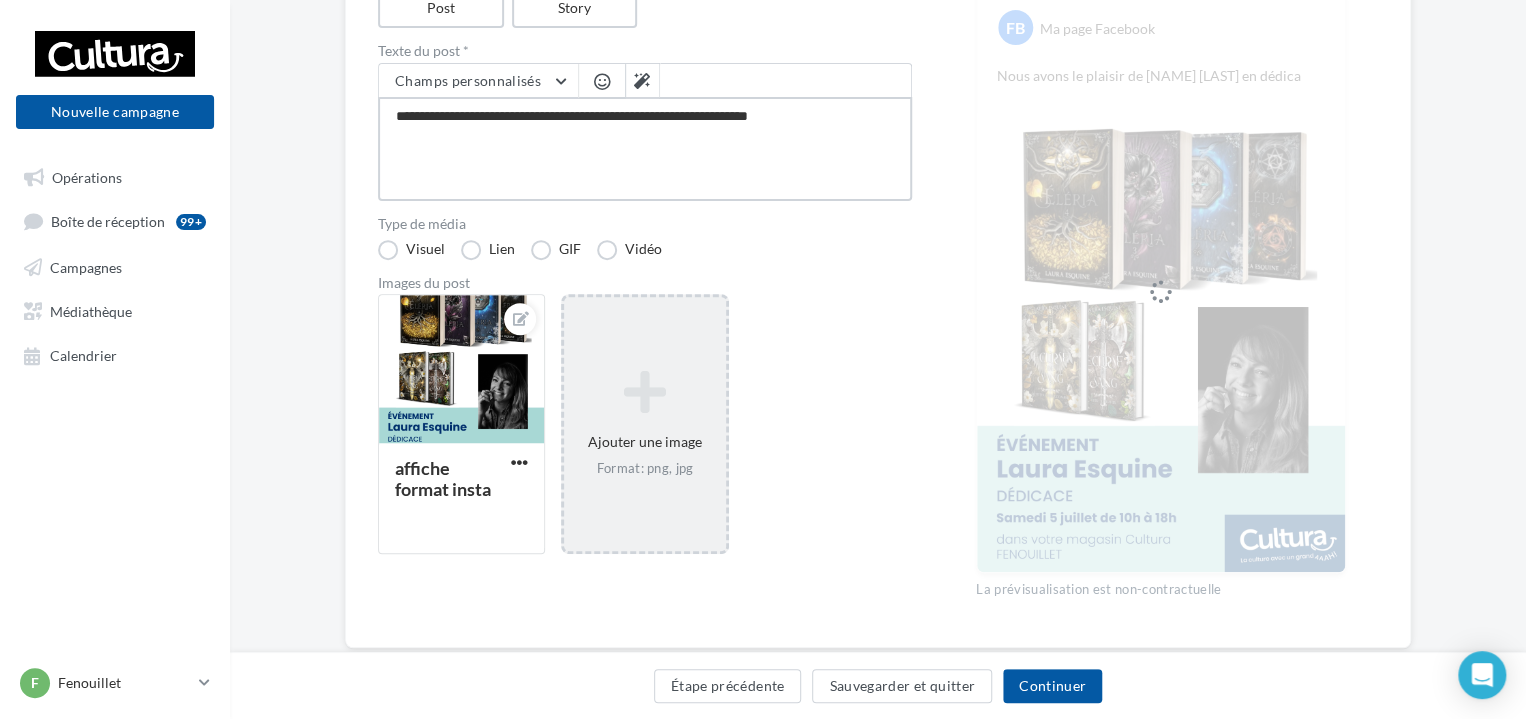 click on "**********" at bounding box center [645, 149] 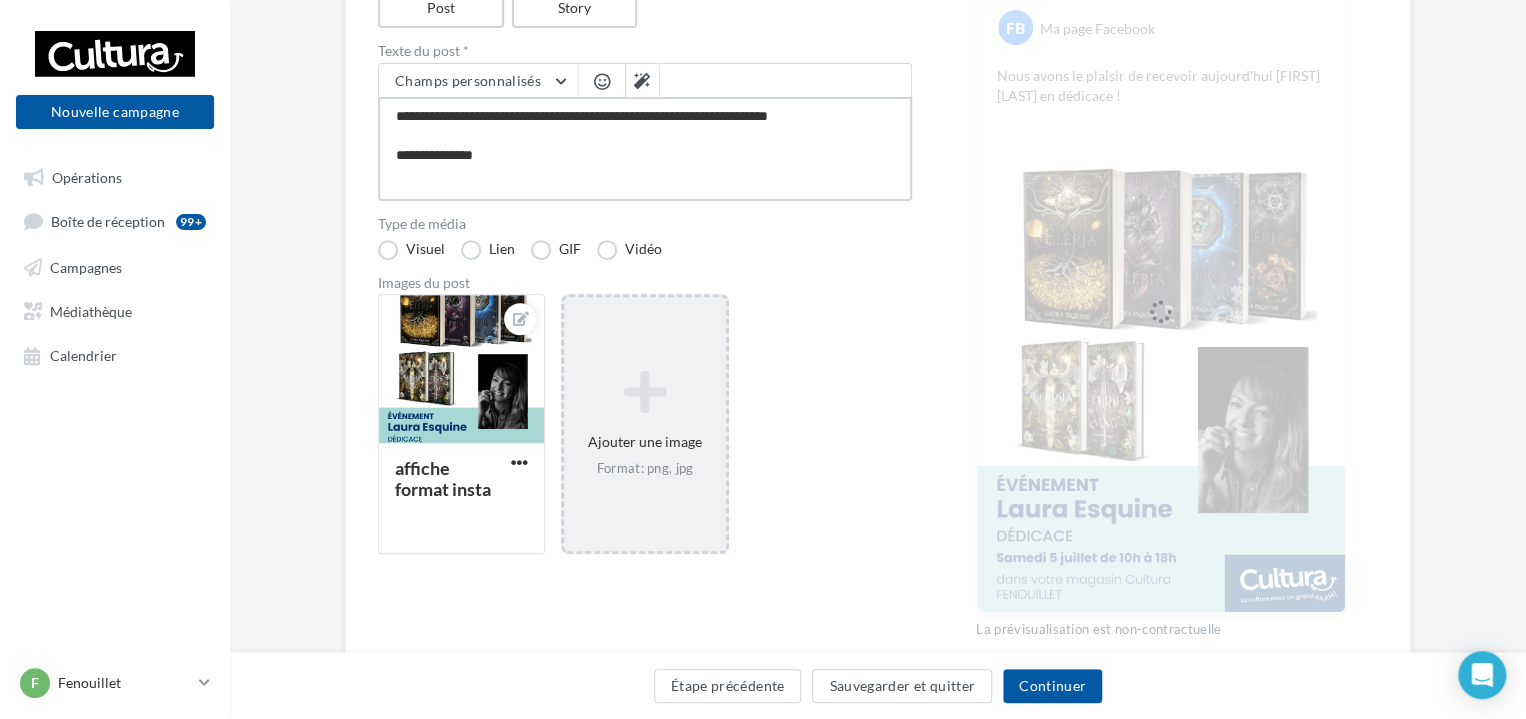 click on "**********" at bounding box center (645, 149) 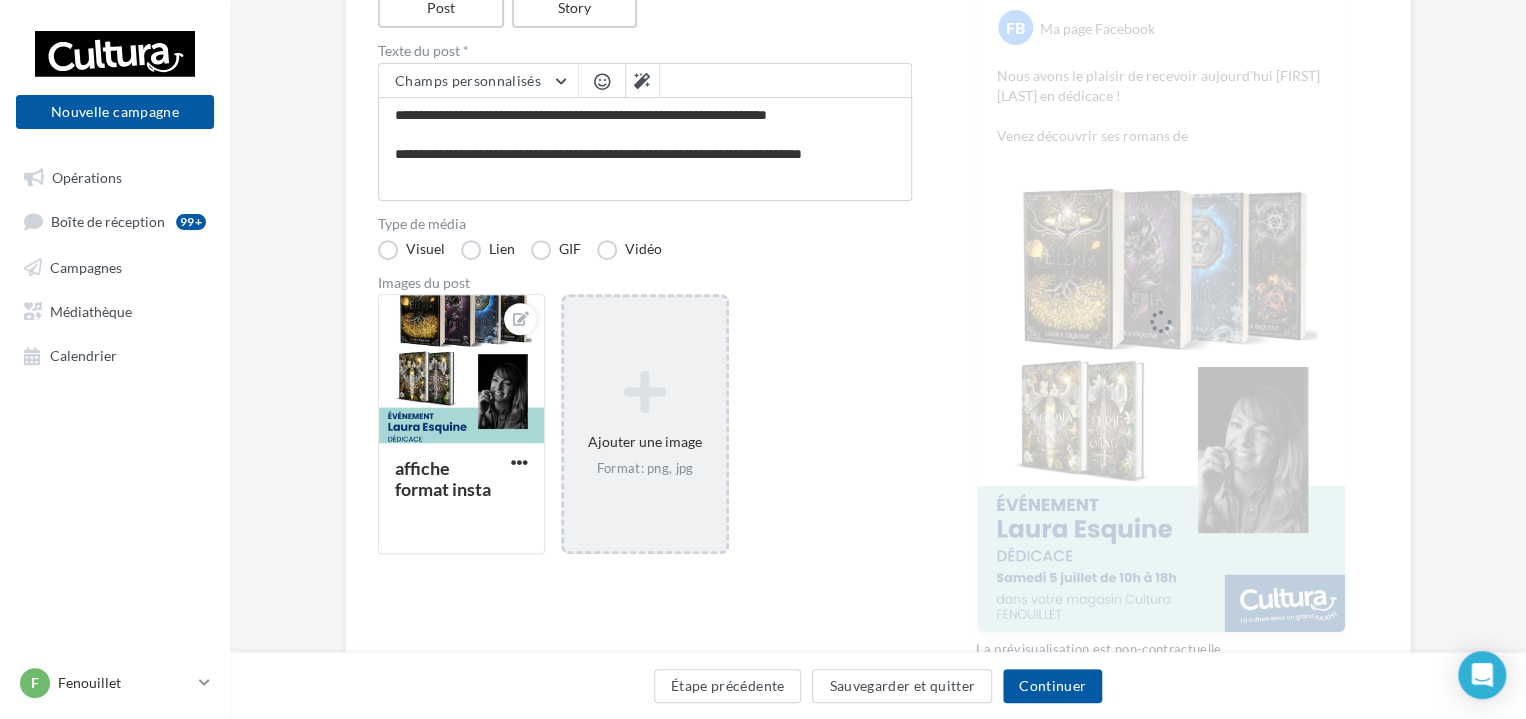 click at bounding box center (602, 81) 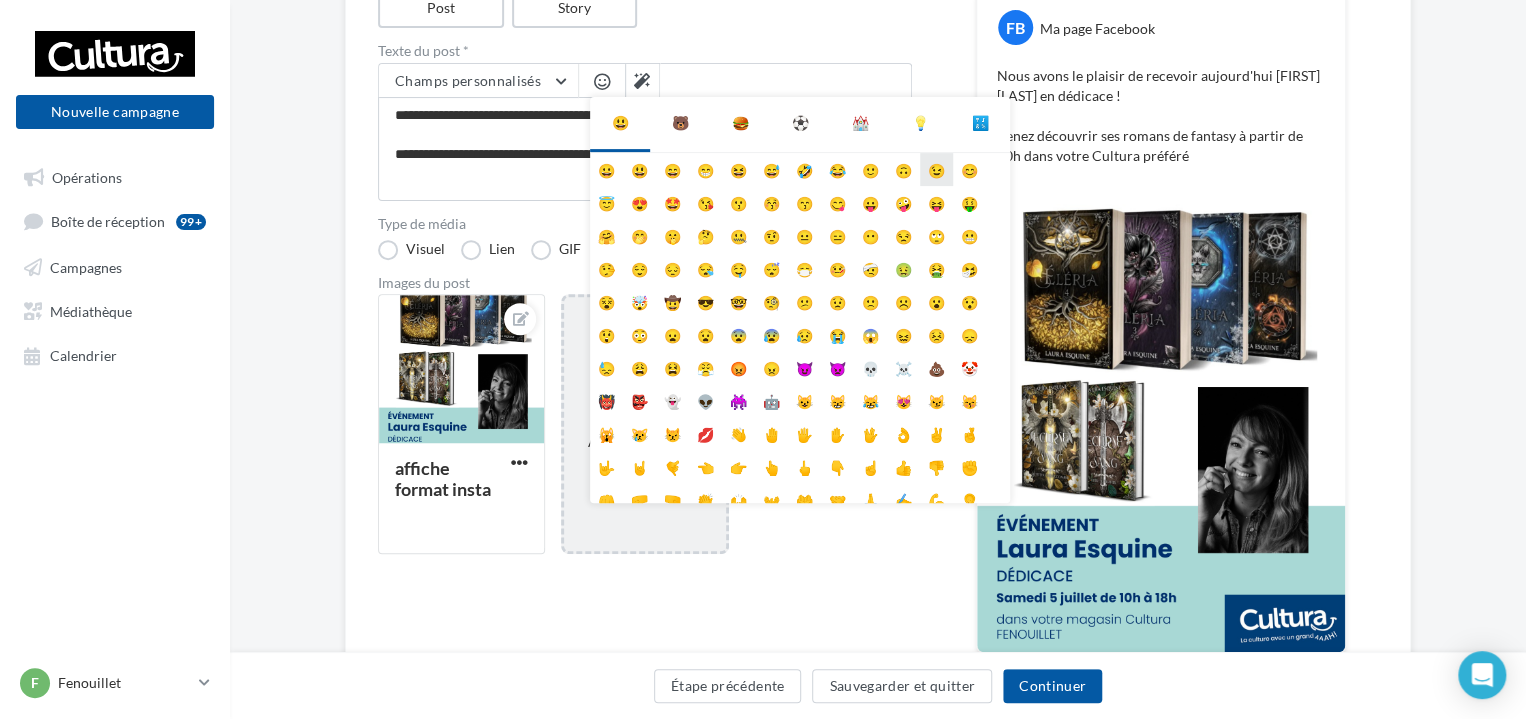 click on "😉" at bounding box center [936, 169] 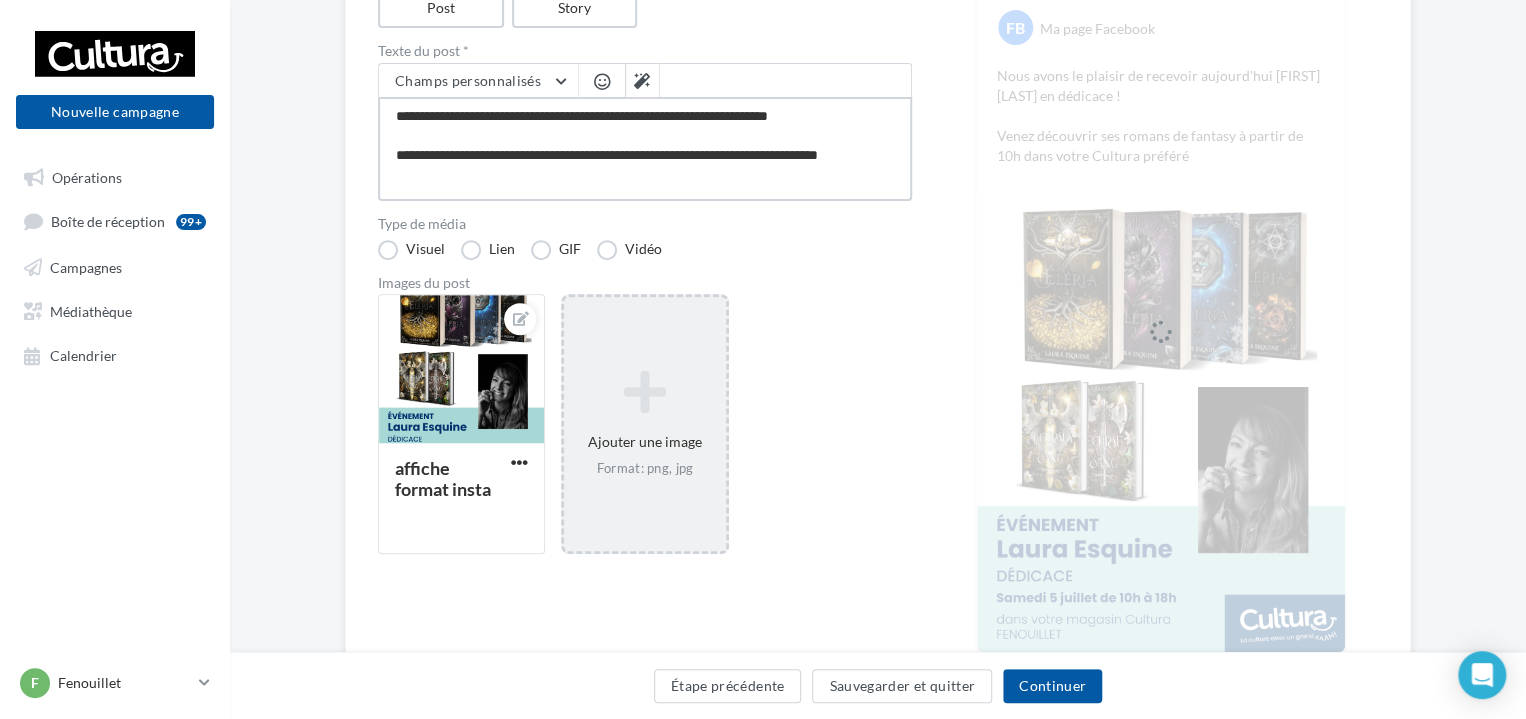 click on "**********" at bounding box center (645, 149) 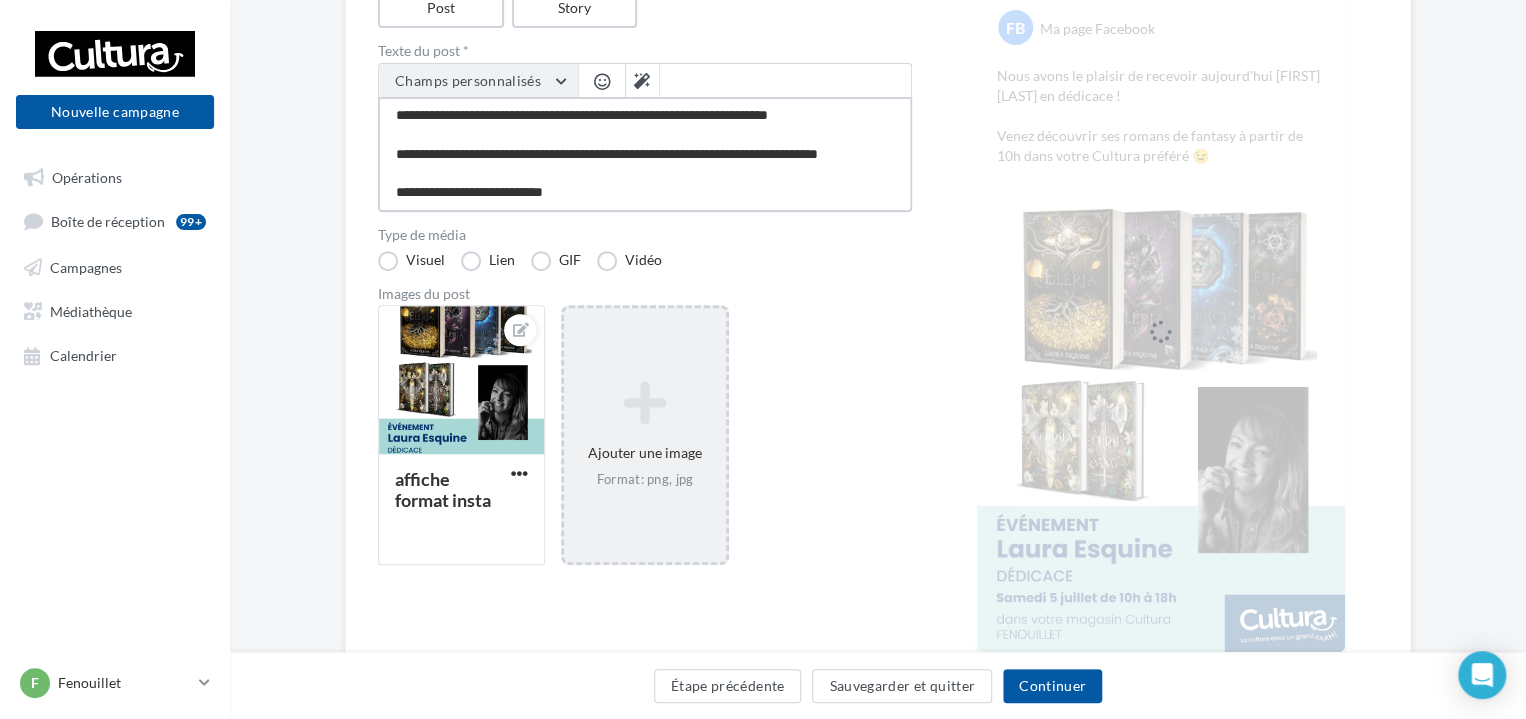 scroll, scrollTop: 0, scrollLeft: 0, axis: both 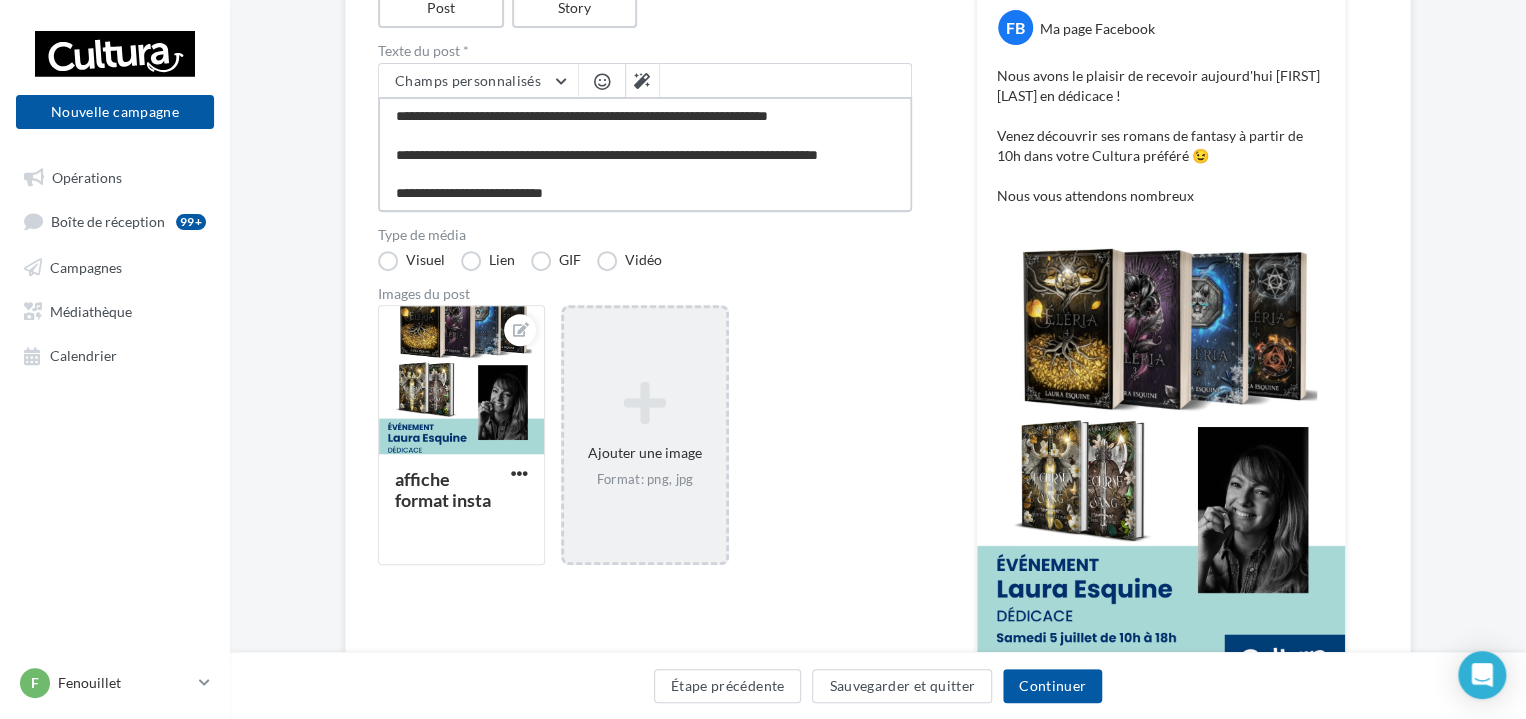 click on "**********" at bounding box center [645, 154] 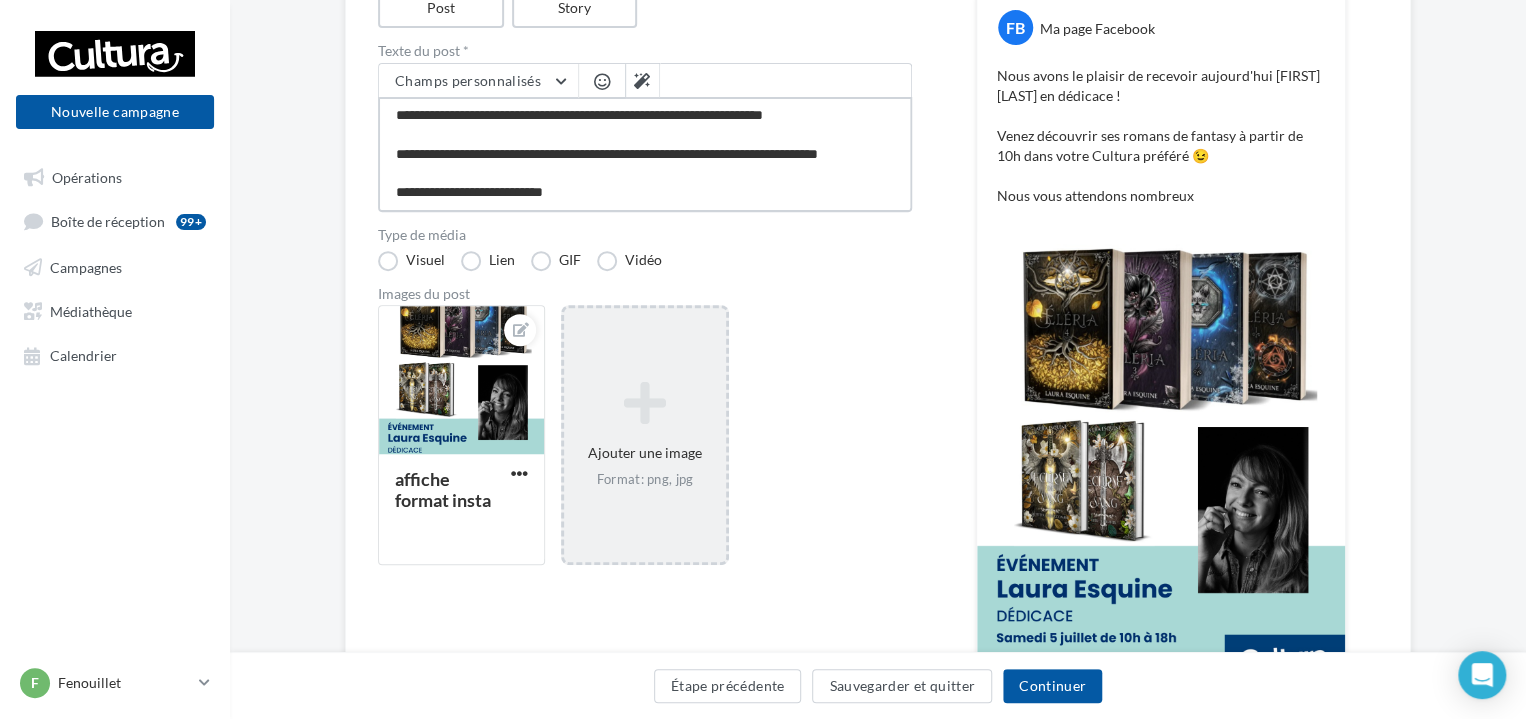 scroll, scrollTop: 19, scrollLeft: 0, axis: vertical 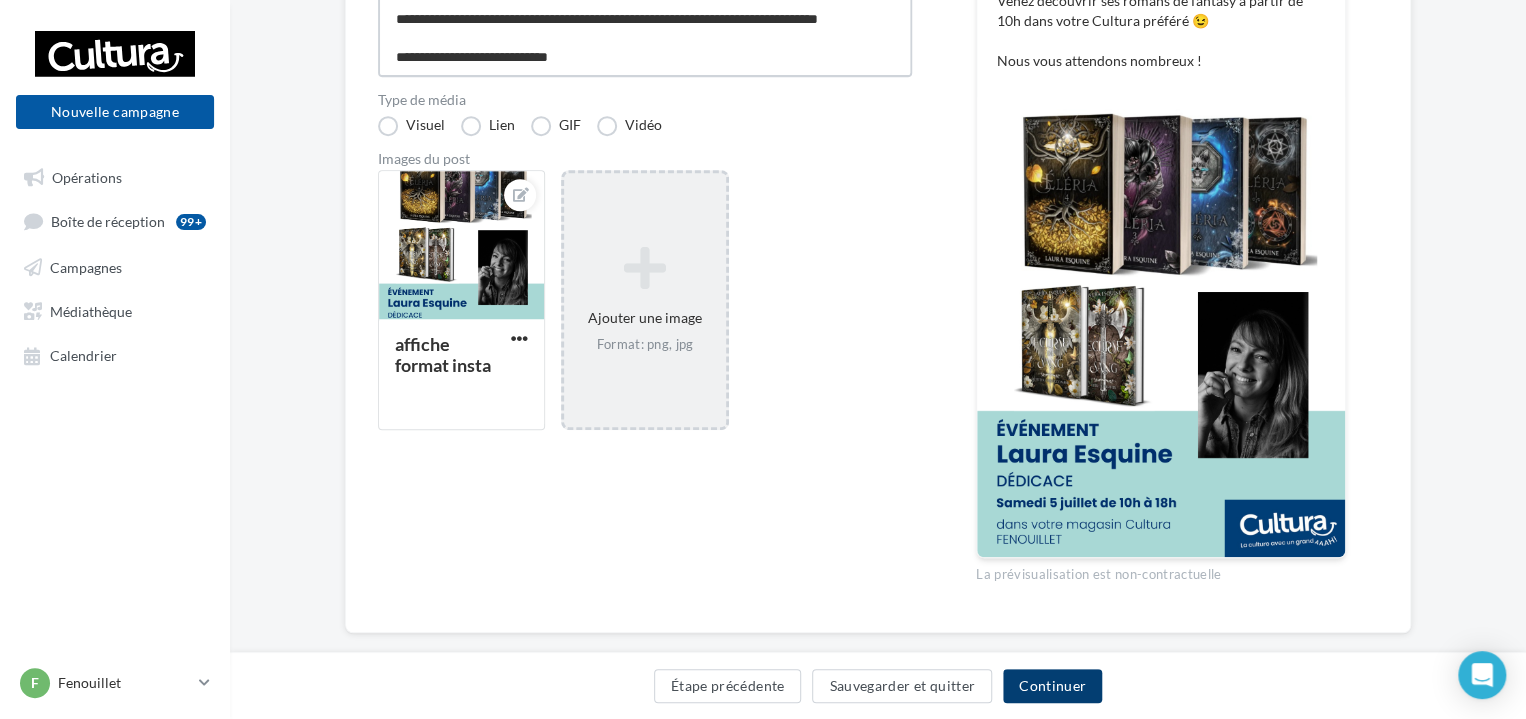 type on "**********" 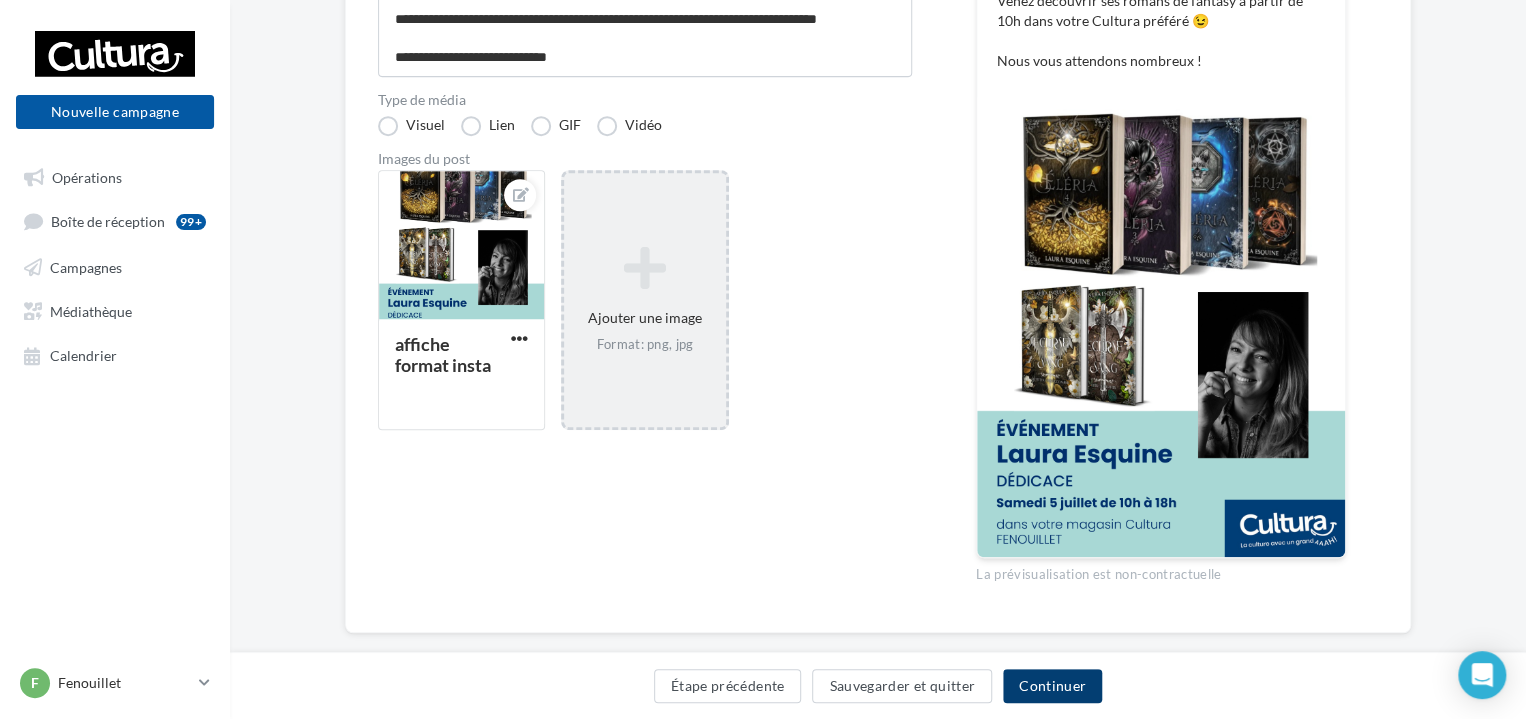 scroll, scrollTop: 17, scrollLeft: 0, axis: vertical 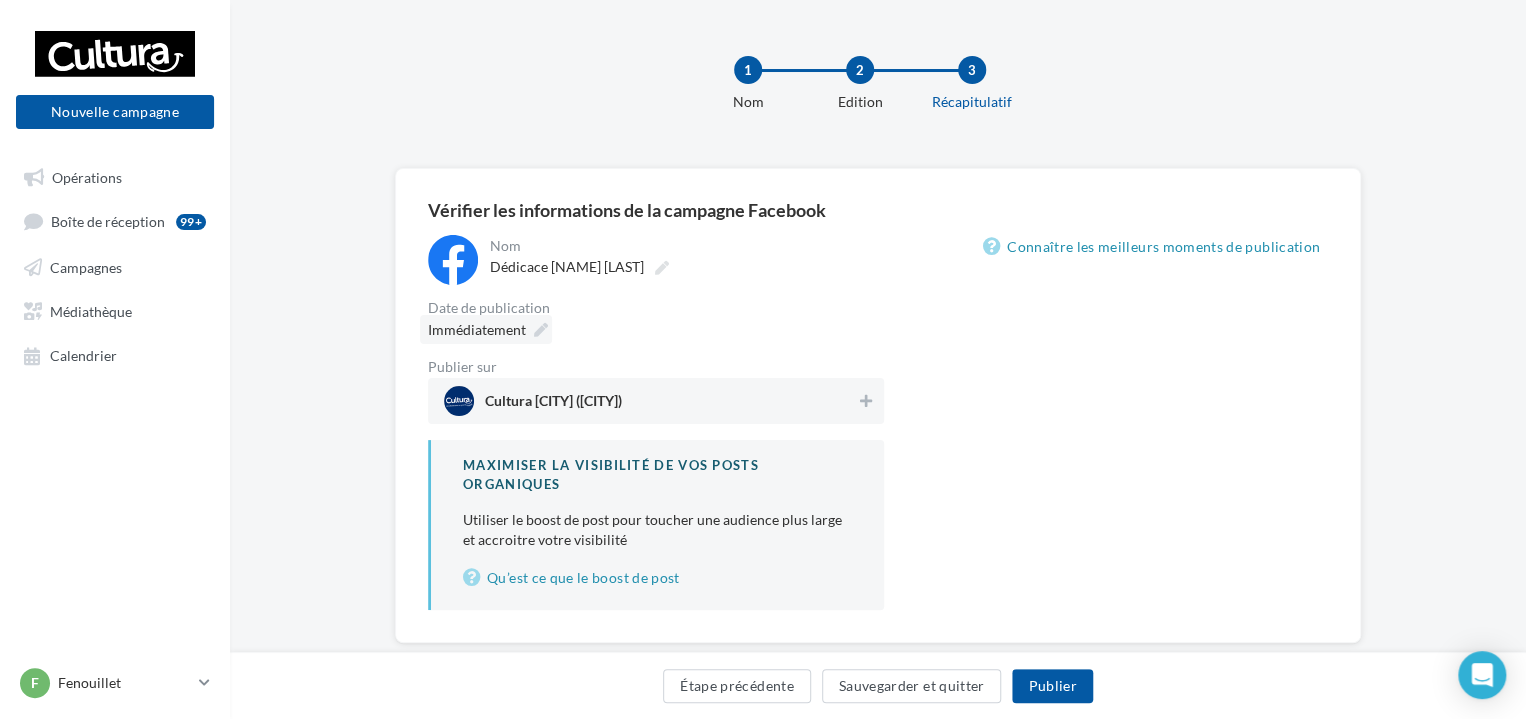 click on "Immédiatement" at bounding box center (477, 329) 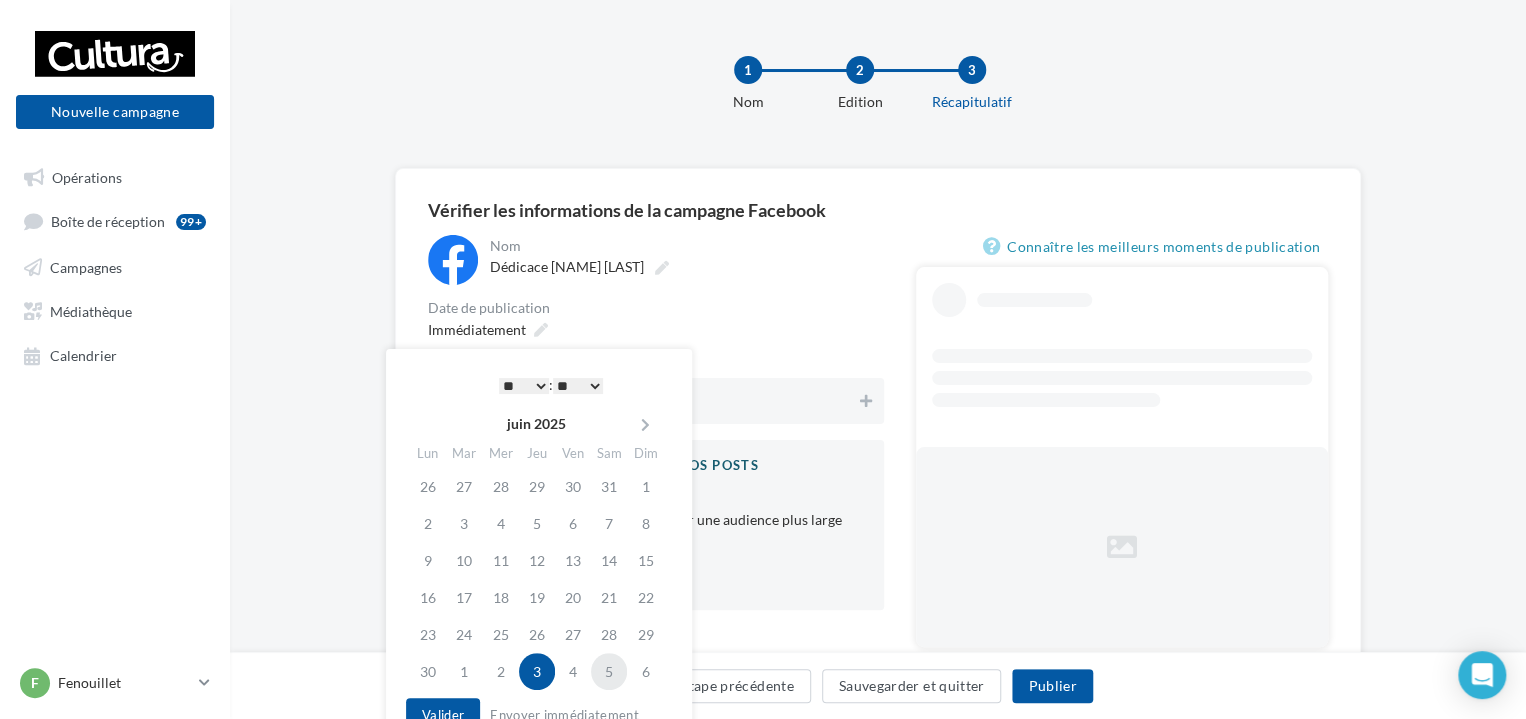 click on "5" at bounding box center [609, 671] 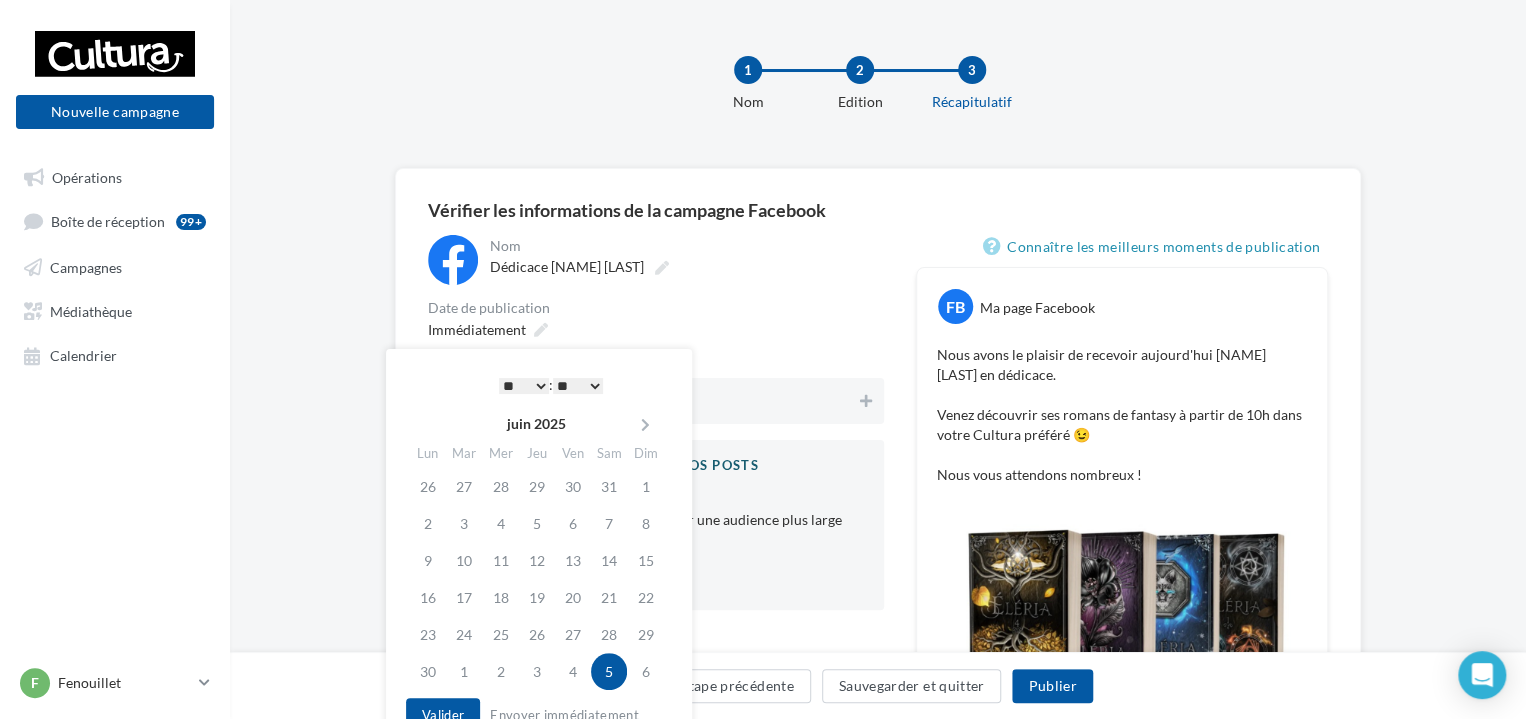 click on "* * * * * * * * * * ** ** ** ** ** ** ** ** ** ** ** ** ** **" at bounding box center (524, 386) 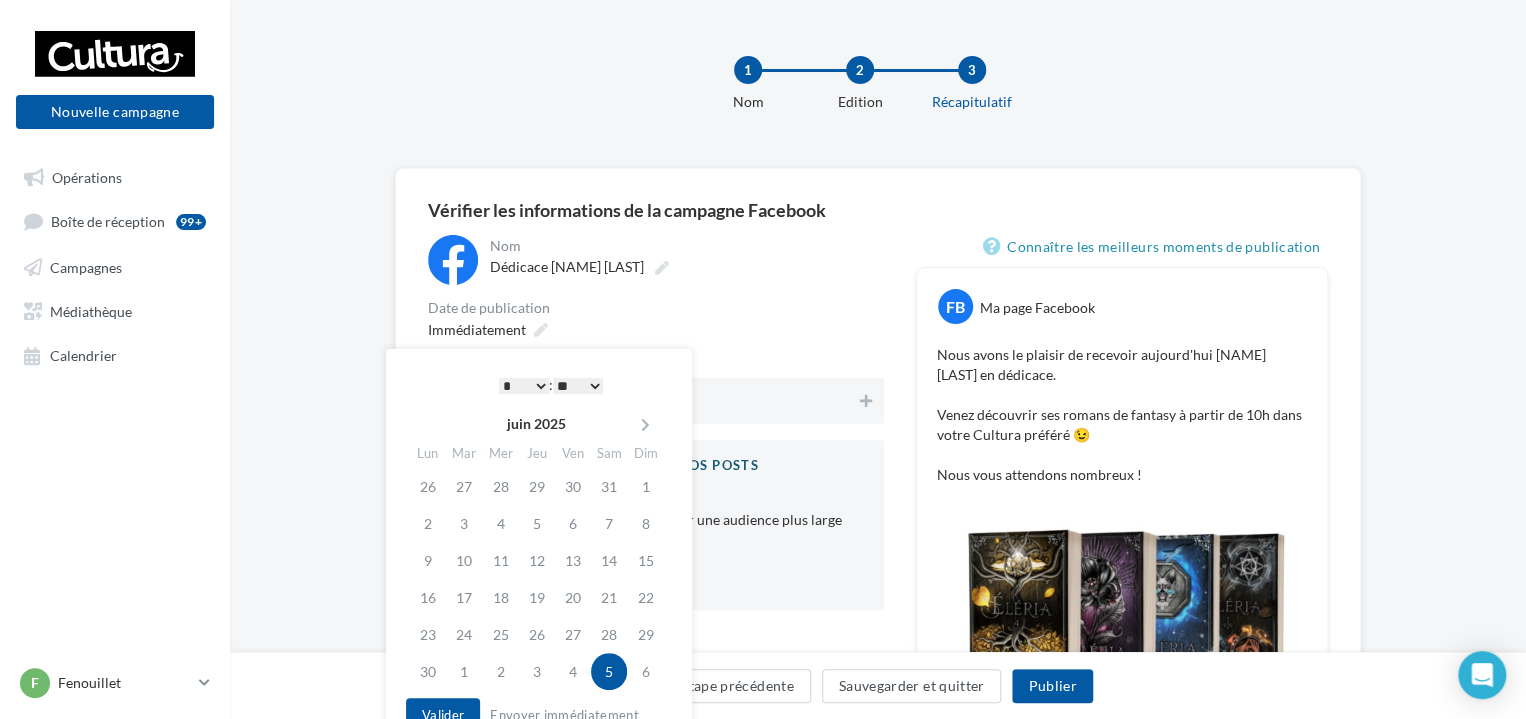 click on "**********" at bounding box center [656, 422] 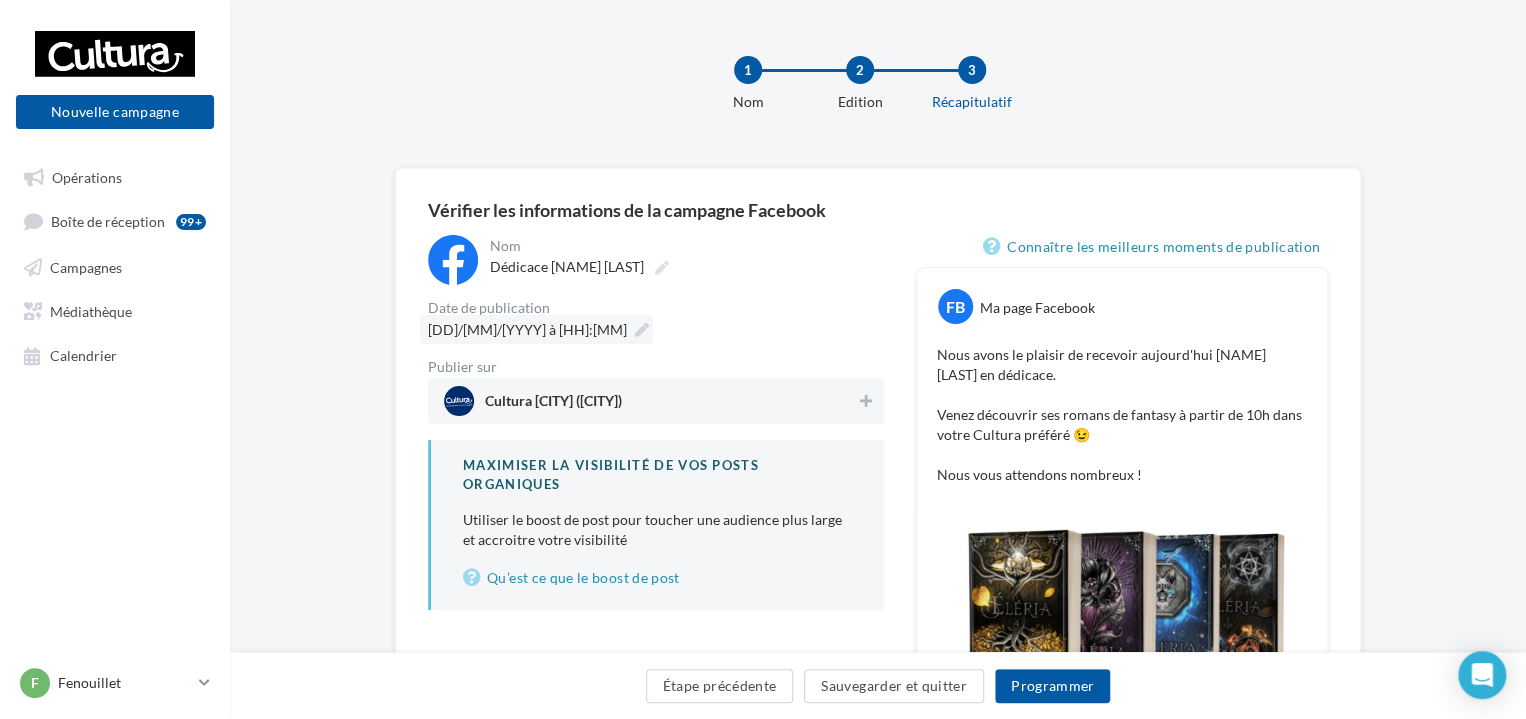 click on "05/07/2025 à 09:00" at bounding box center (527, 329) 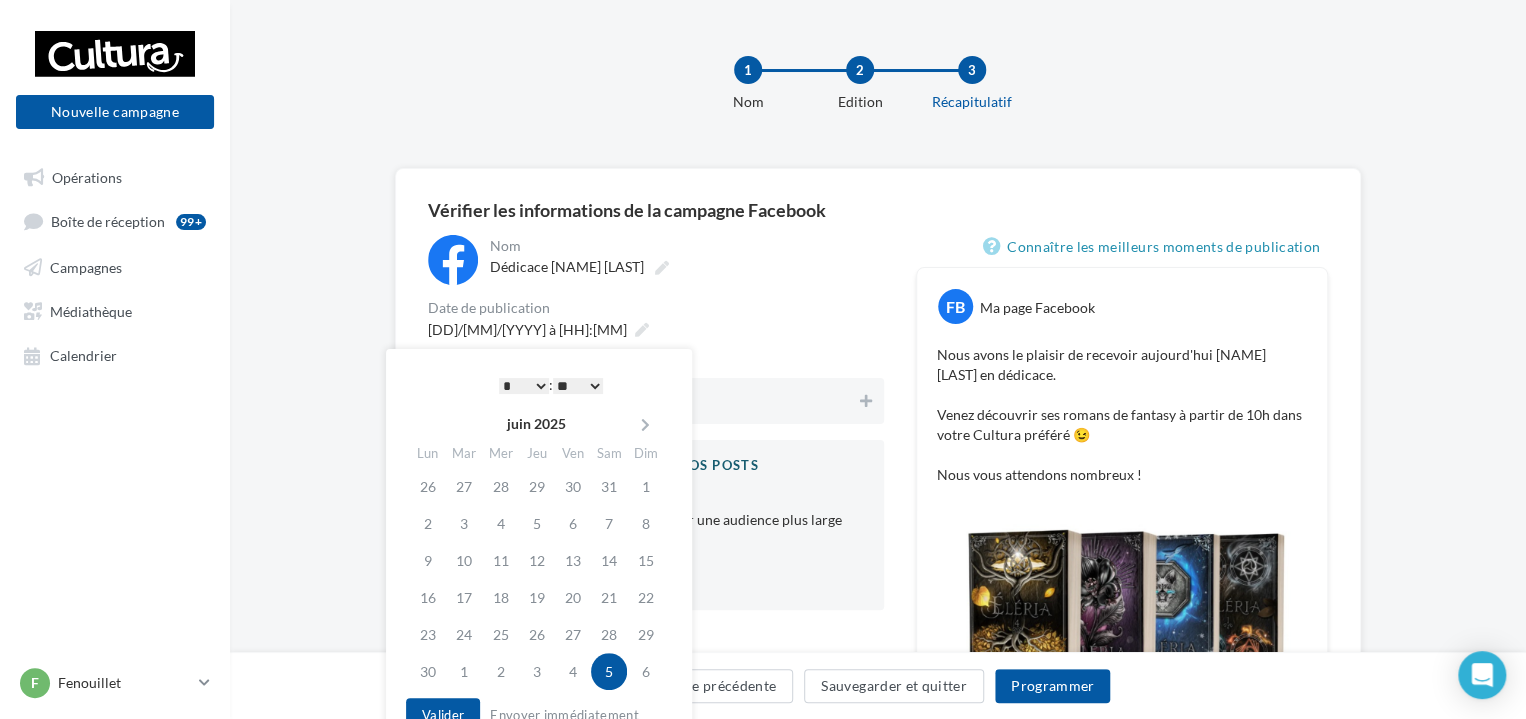 click on "** ** ** ** ** **" at bounding box center (578, 386) 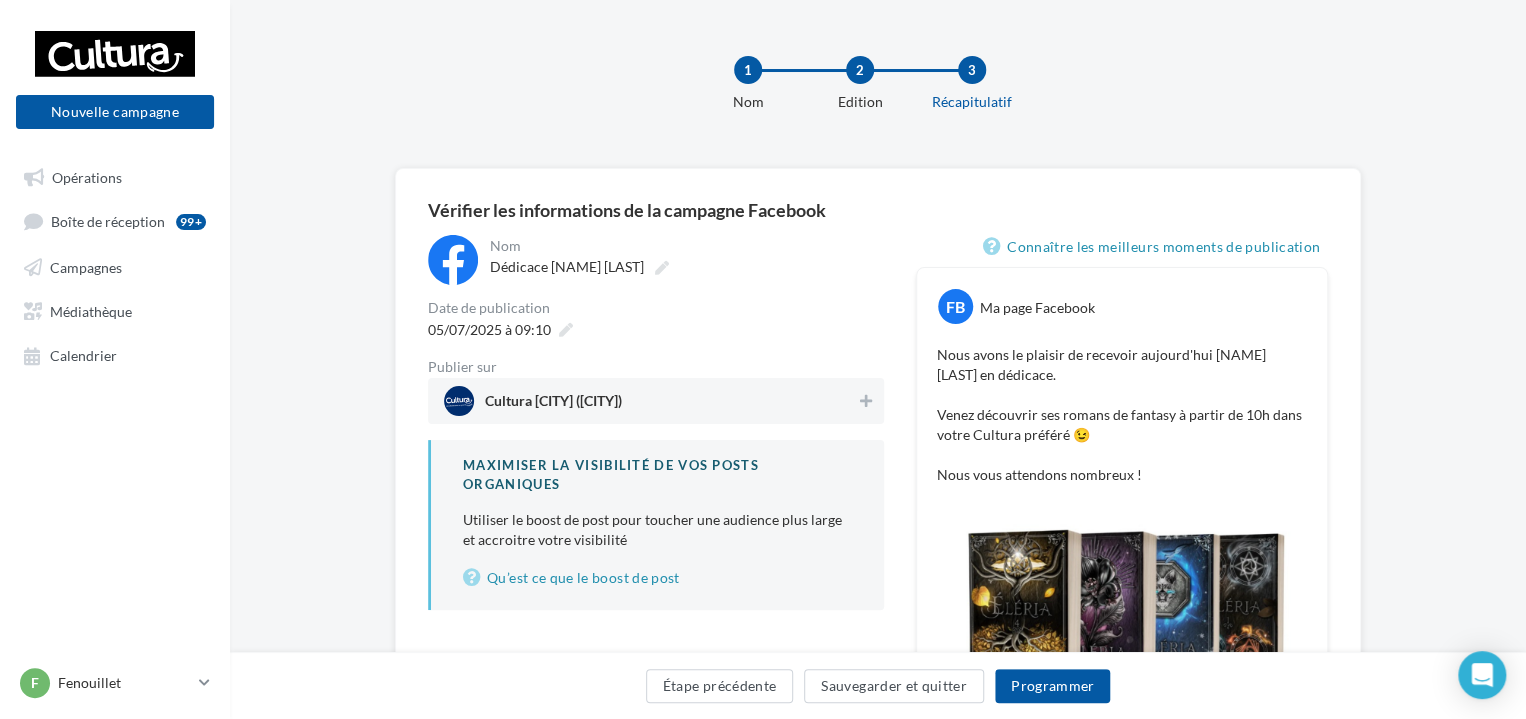 click on "Date de publication" at bounding box center (685, 246) 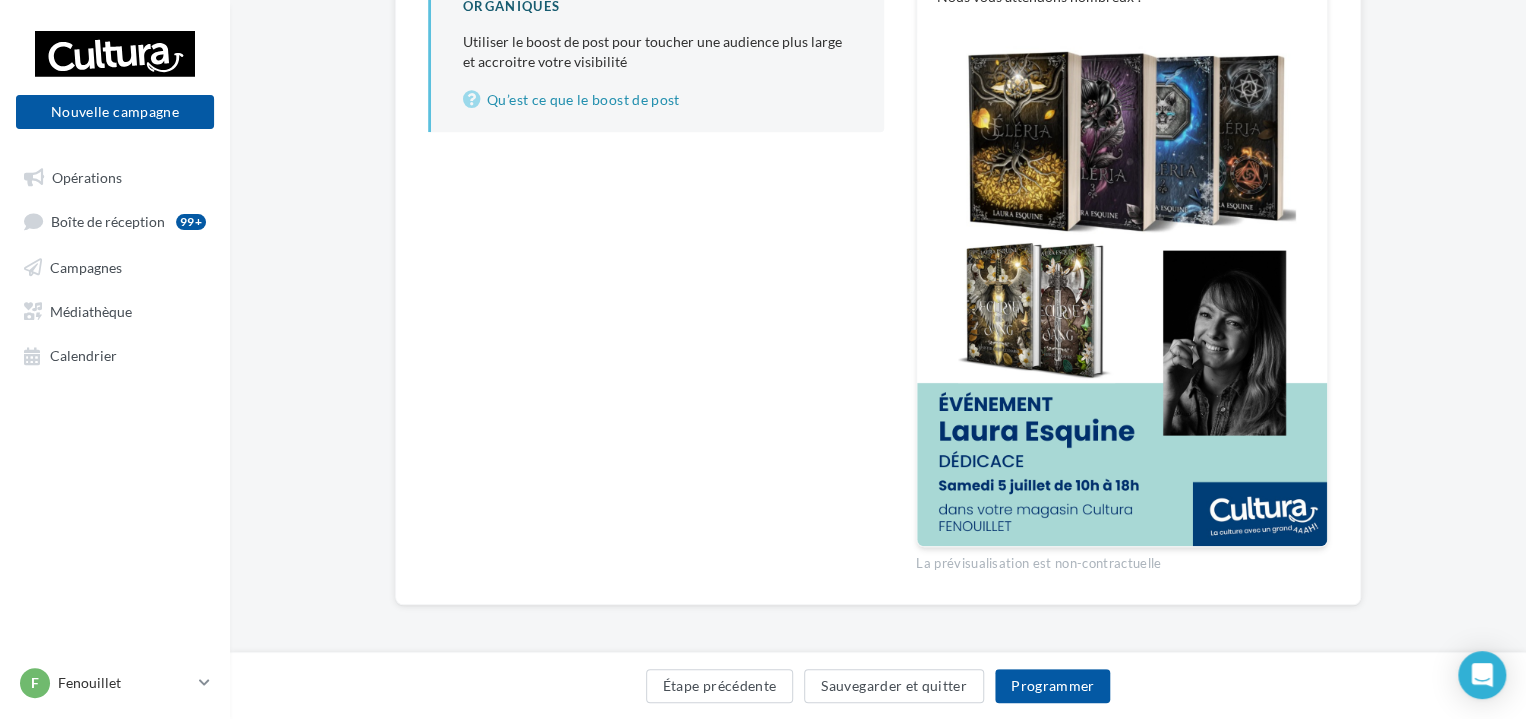 scroll, scrollTop: 481, scrollLeft: 0, axis: vertical 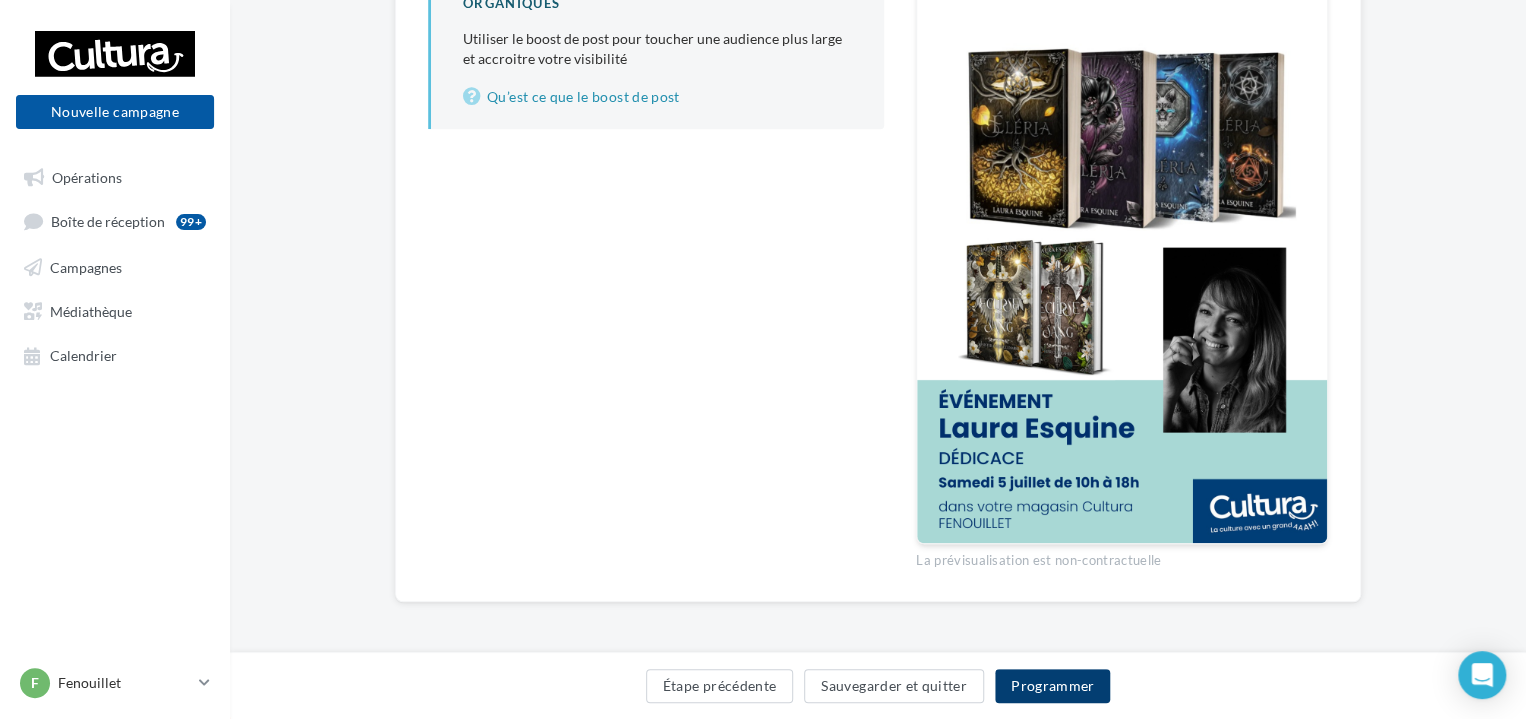 click on "Programmer" at bounding box center (1053, 686) 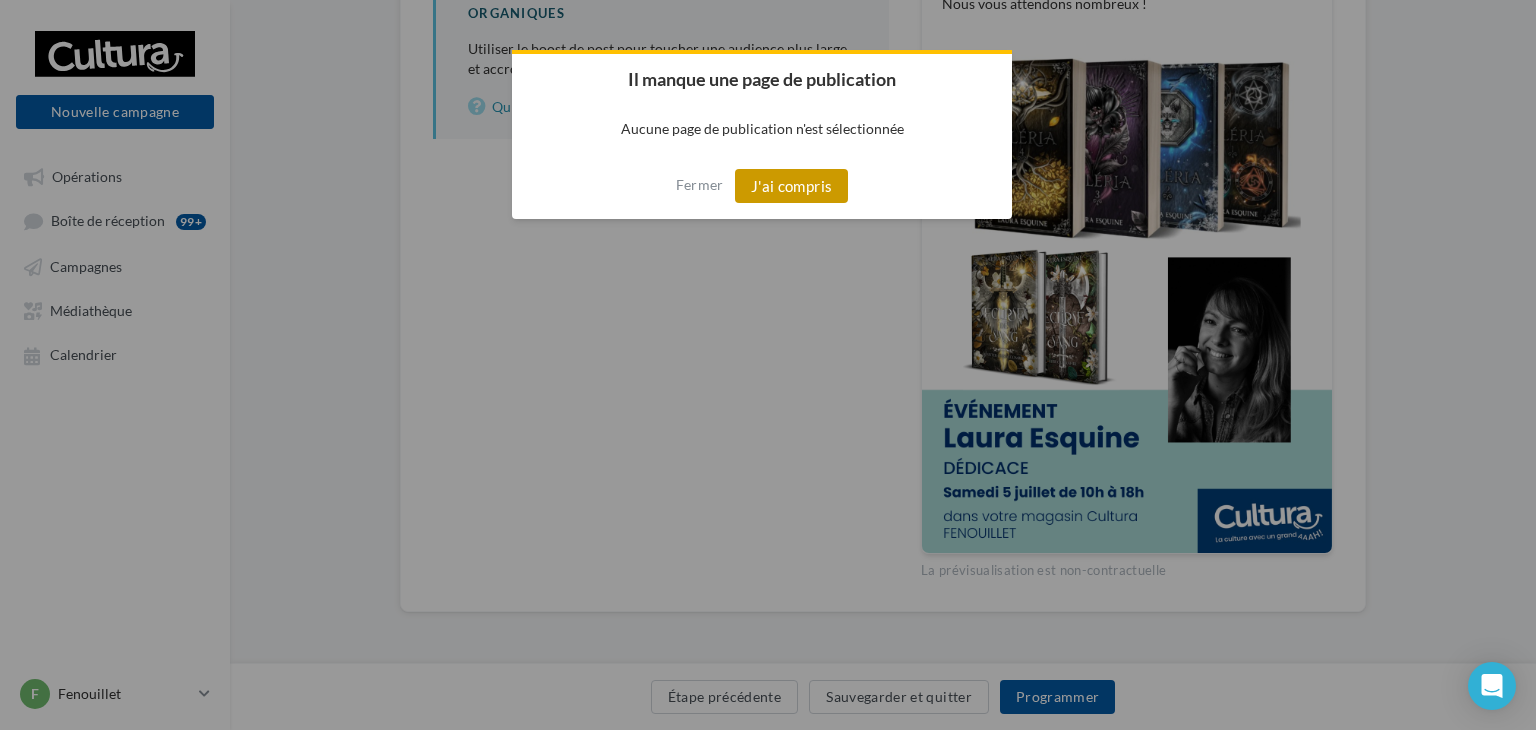 click on "J'ai compris" at bounding box center (792, 186) 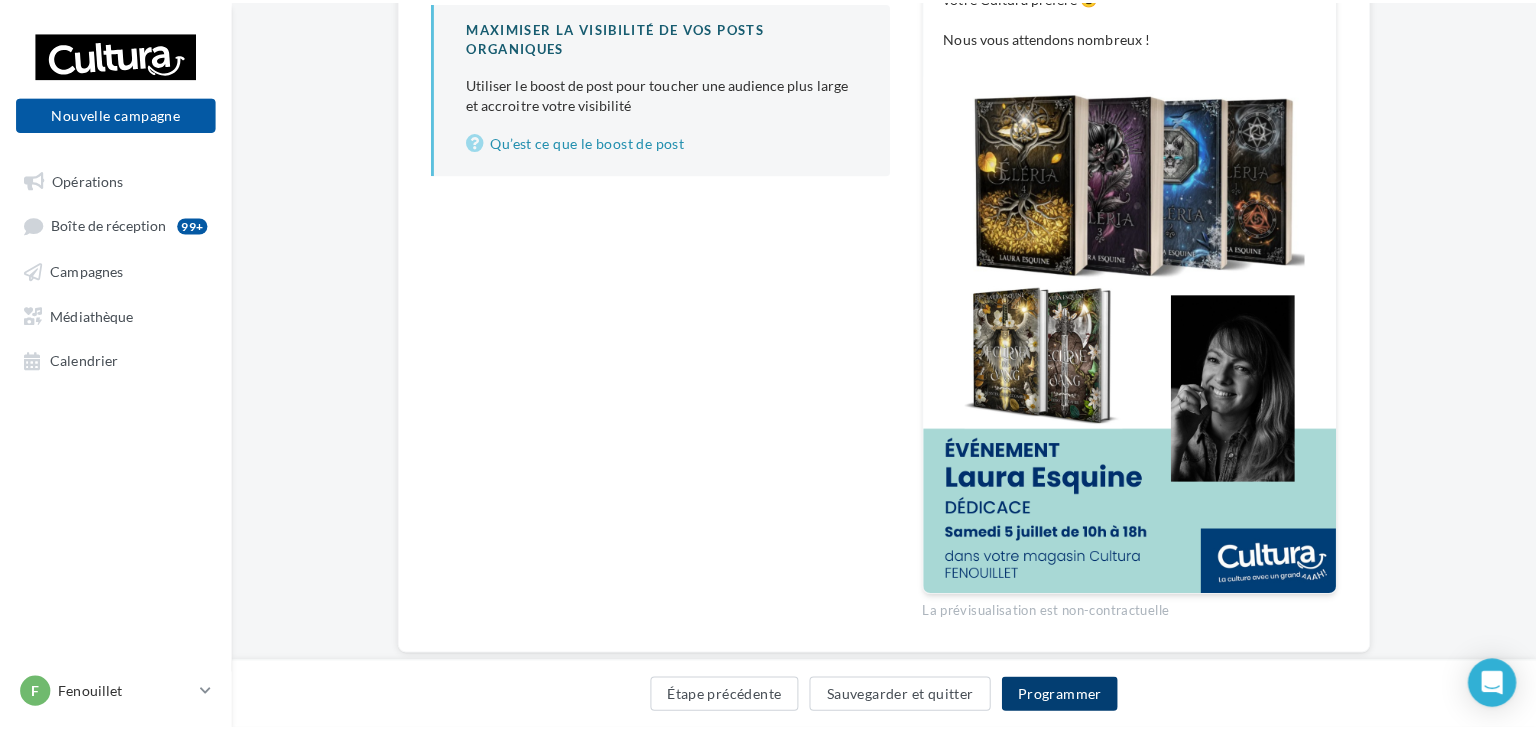 scroll, scrollTop: 71, scrollLeft: 0, axis: vertical 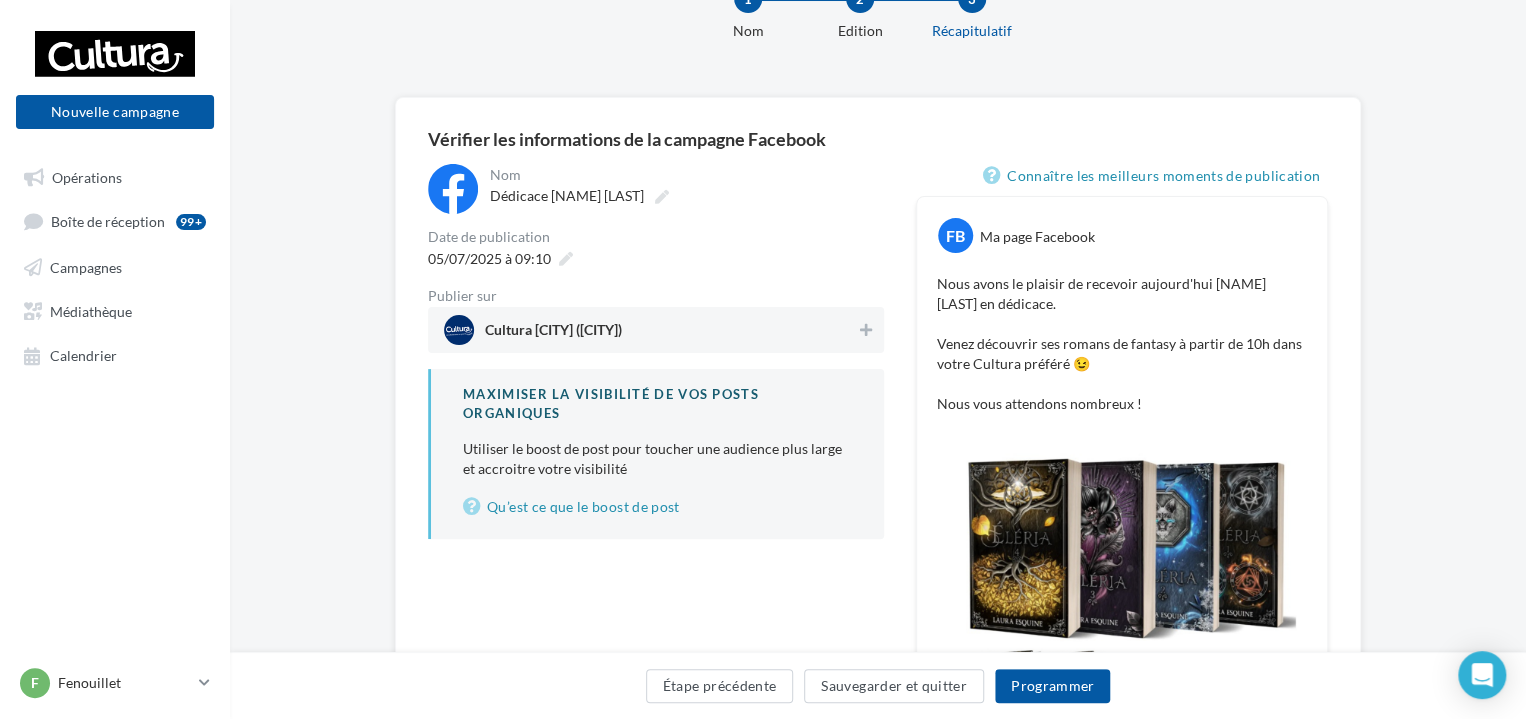 click on "Cultura Fenouillet (Fenouillet)" at bounding box center [650, 330] 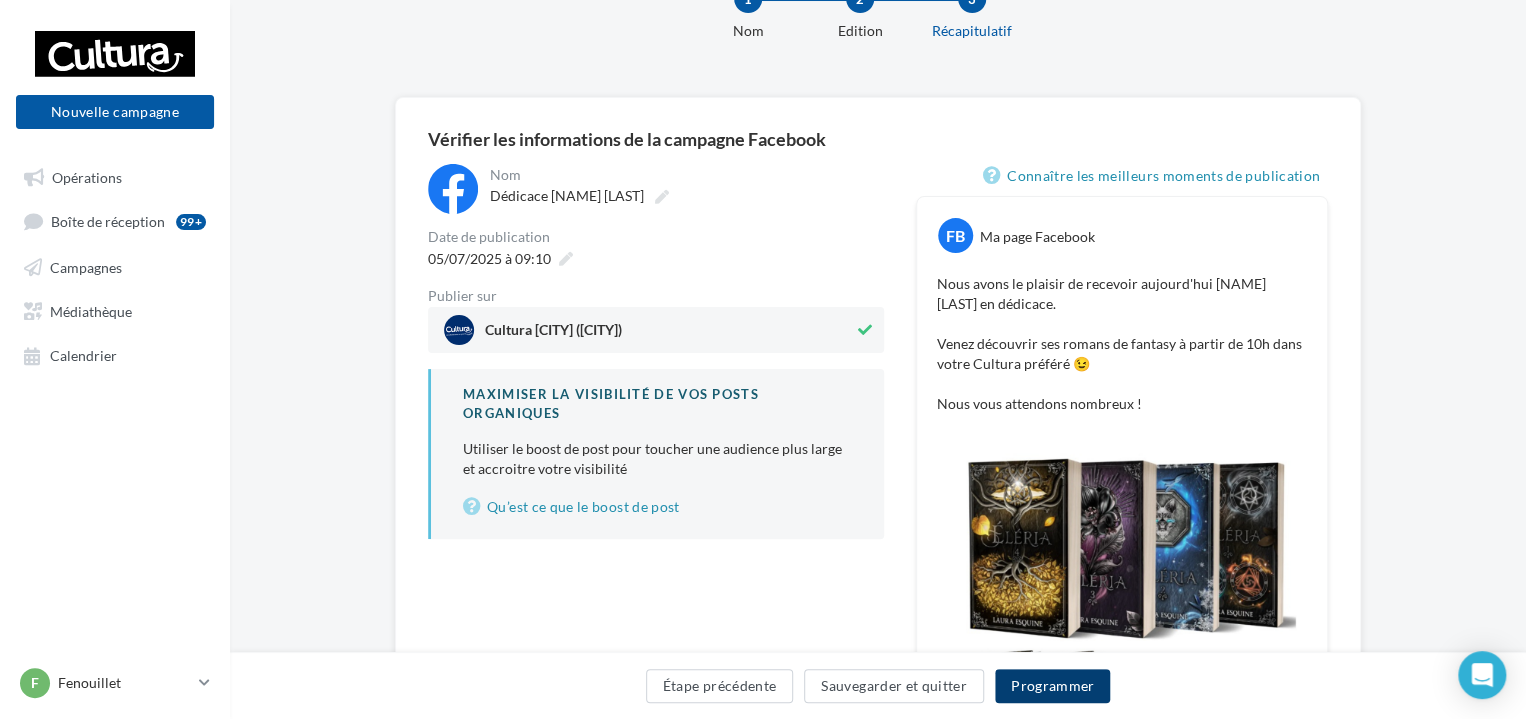 click on "Programmer" at bounding box center [1053, 686] 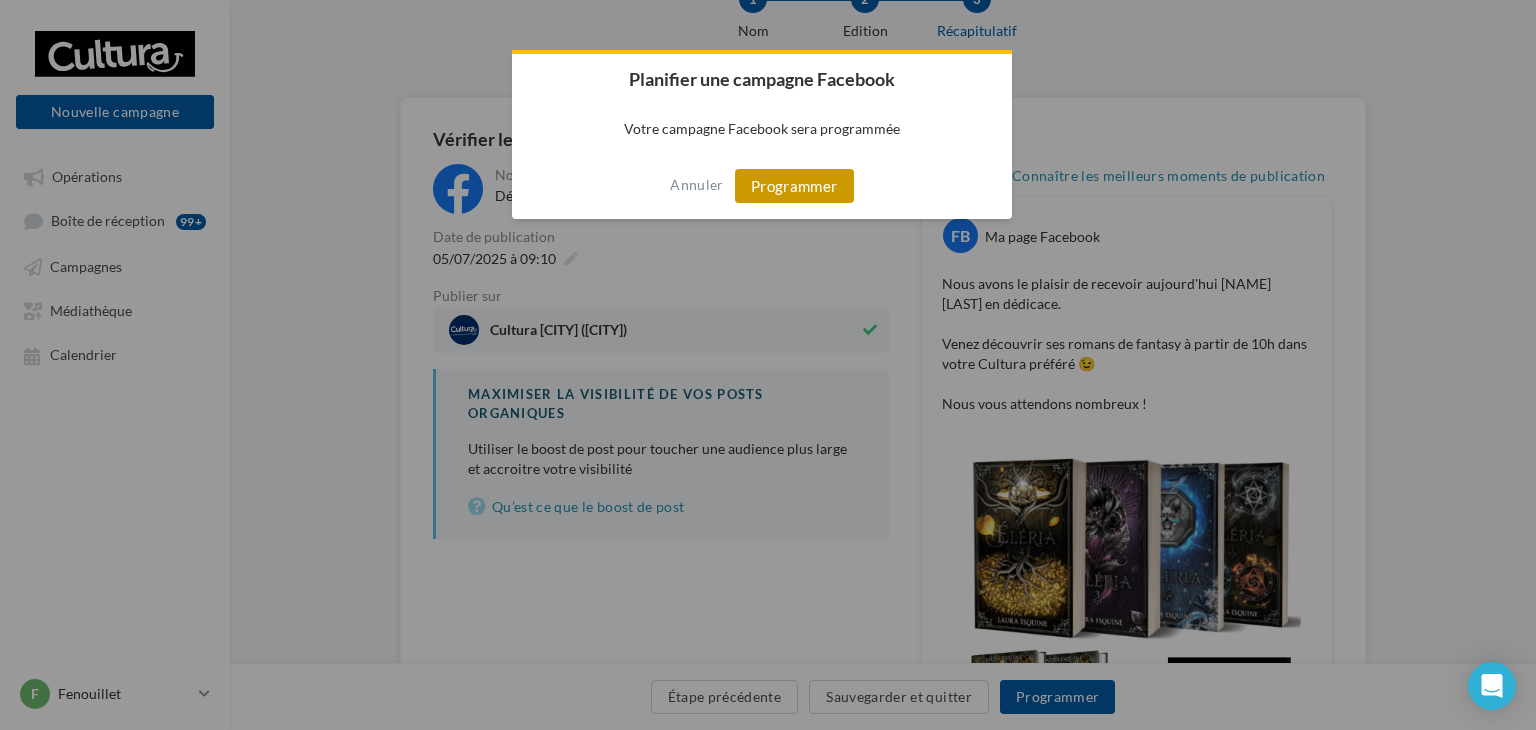 click on "Programmer" at bounding box center (794, 186) 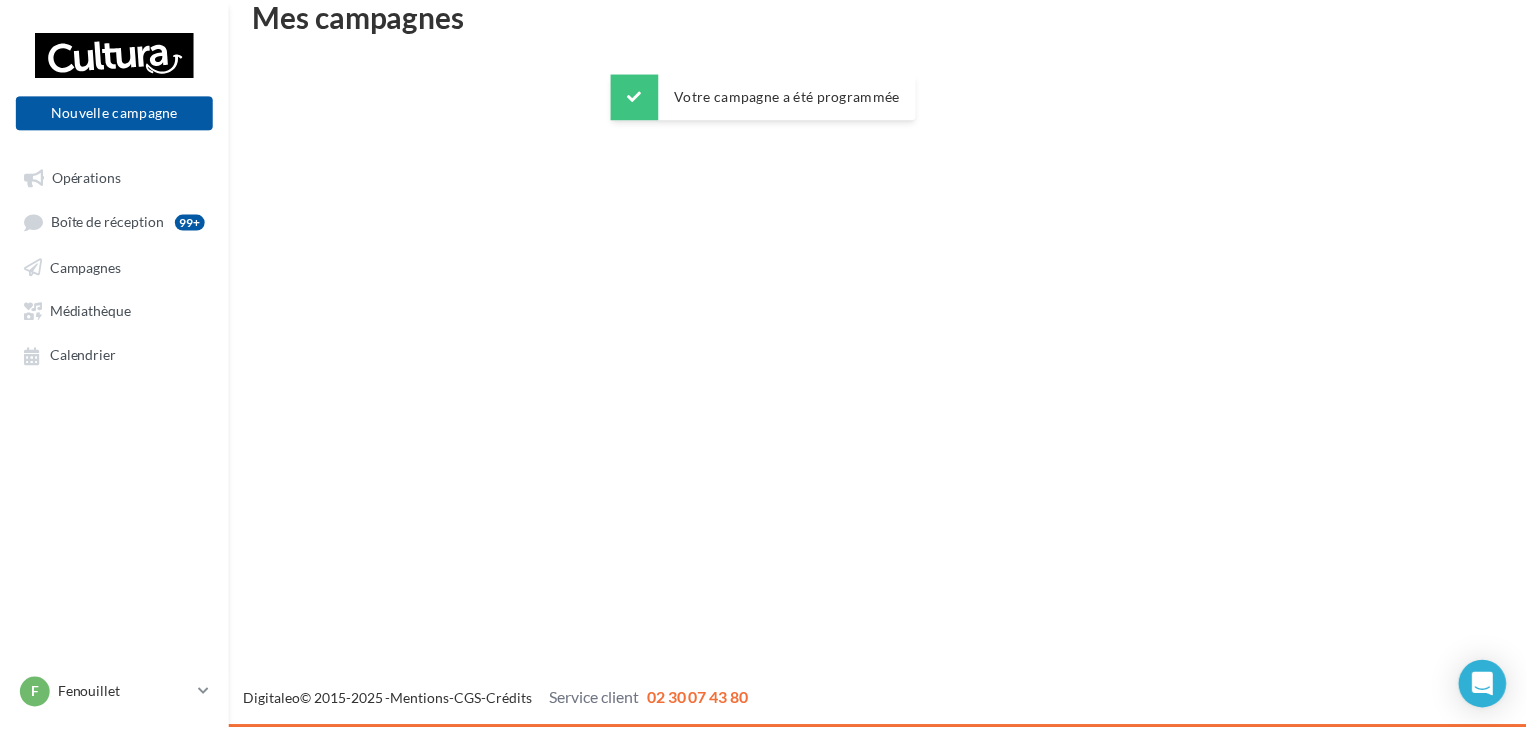 scroll, scrollTop: 32, scrollLeft: 0, axis: vertical 